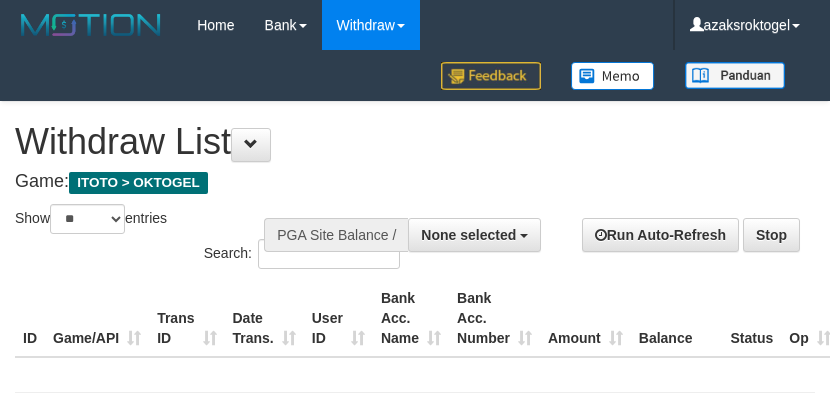 select 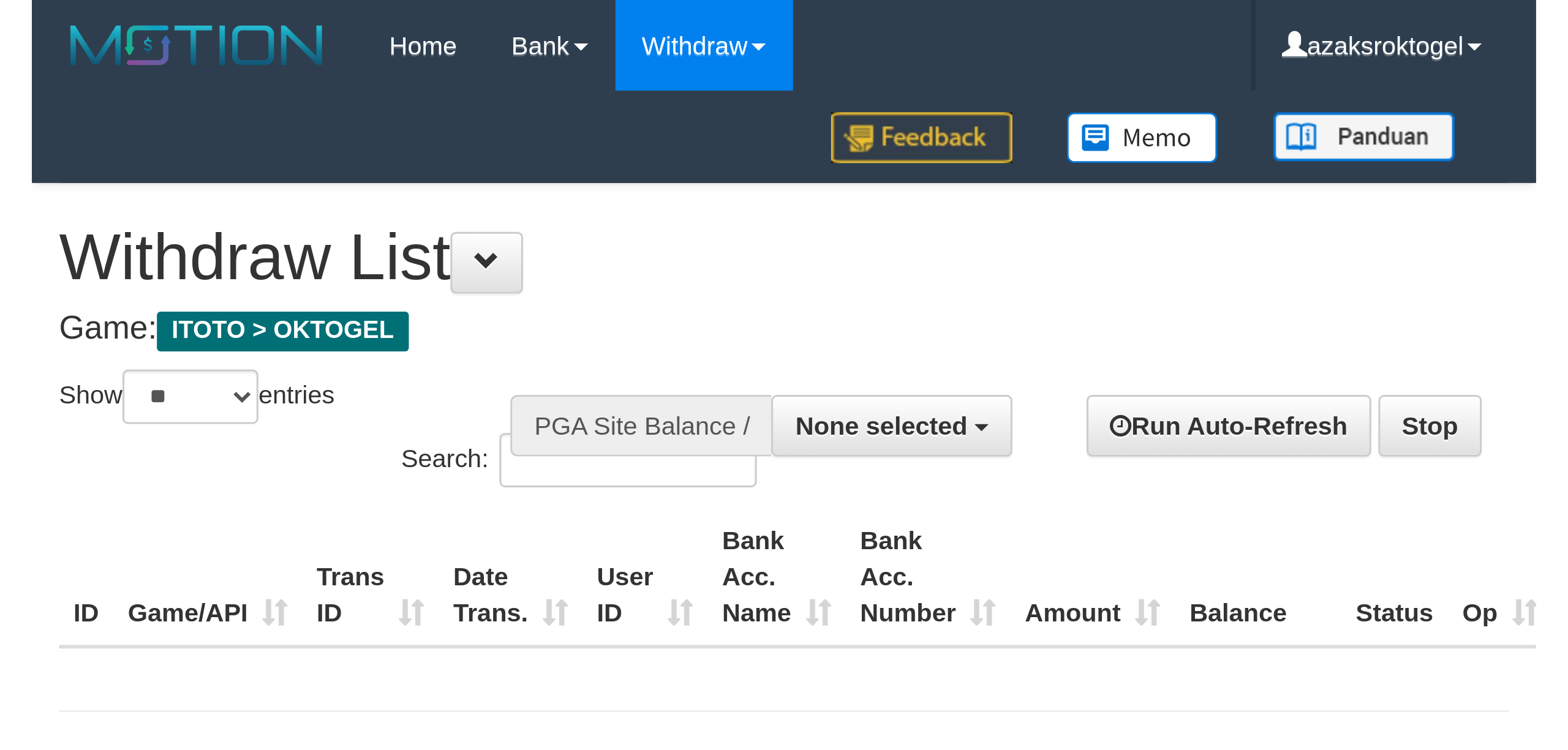 scroll, scrollTop: 0, scrollLeft: 0, axis: both 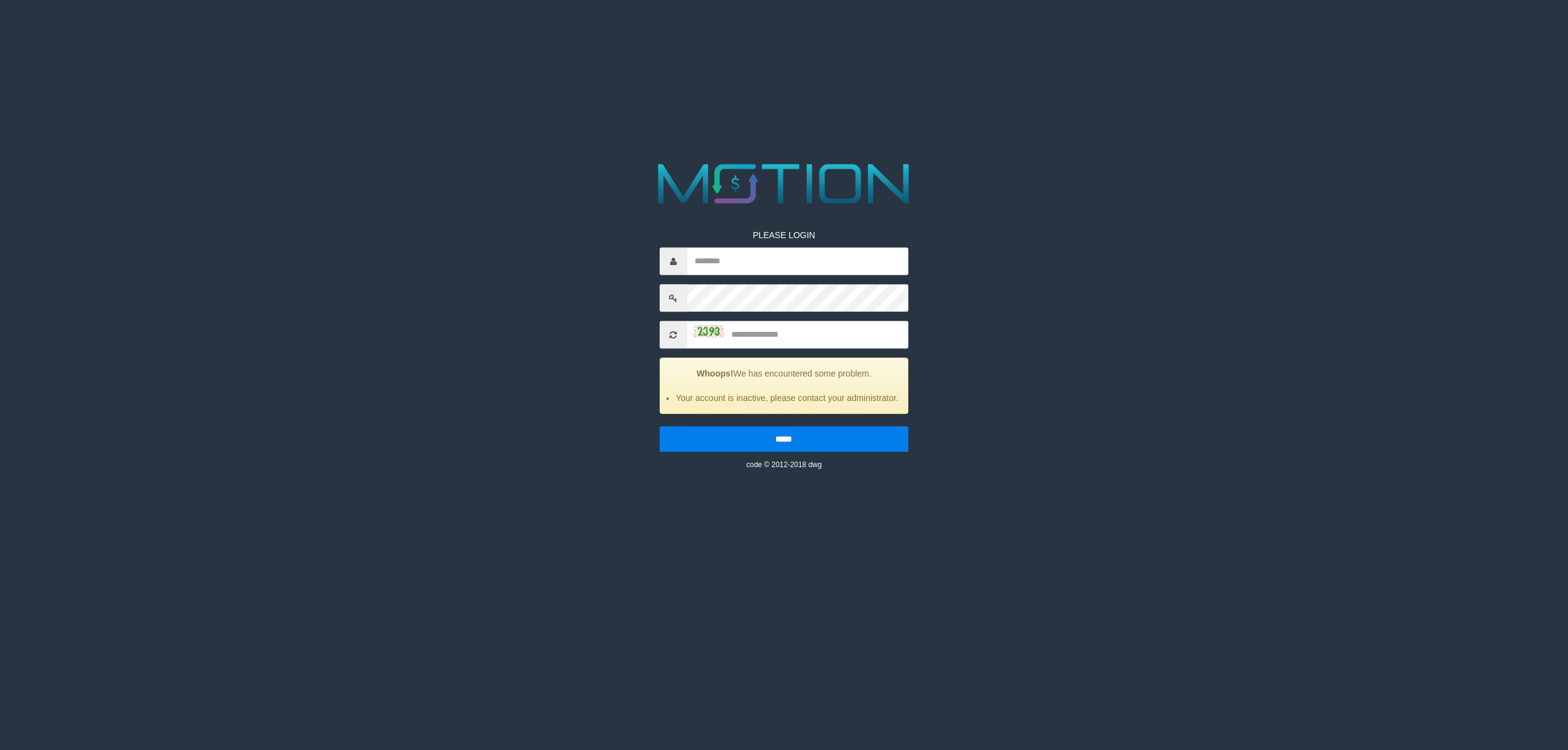 click on "PLEASE LOGIN
Whoops!  We has encountered some problem.
Your account is inactive, please contact your administrator.
*****
code © 2012-2018 dwg" at bounding box center (784, 340) 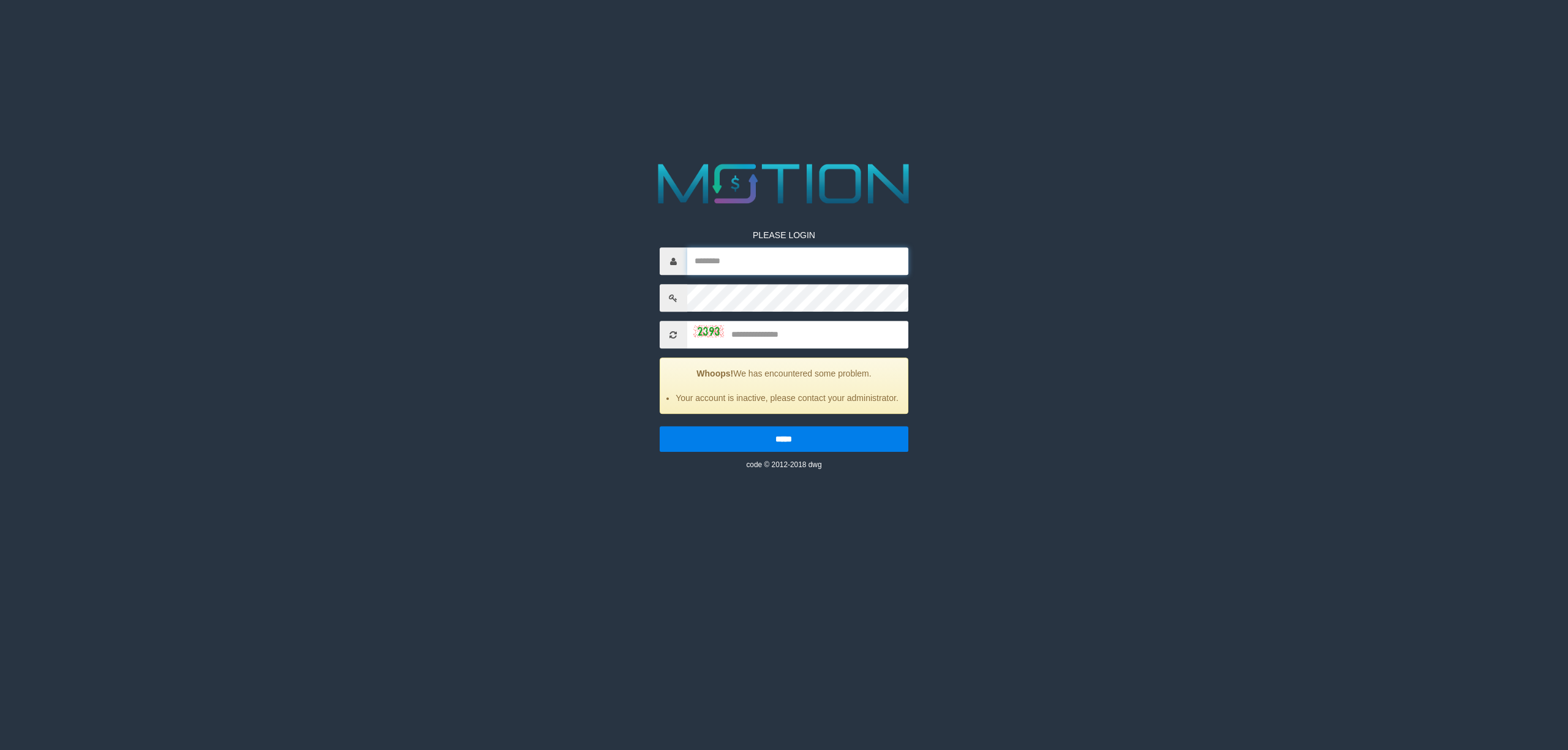 click at bounding box center (798, 261) 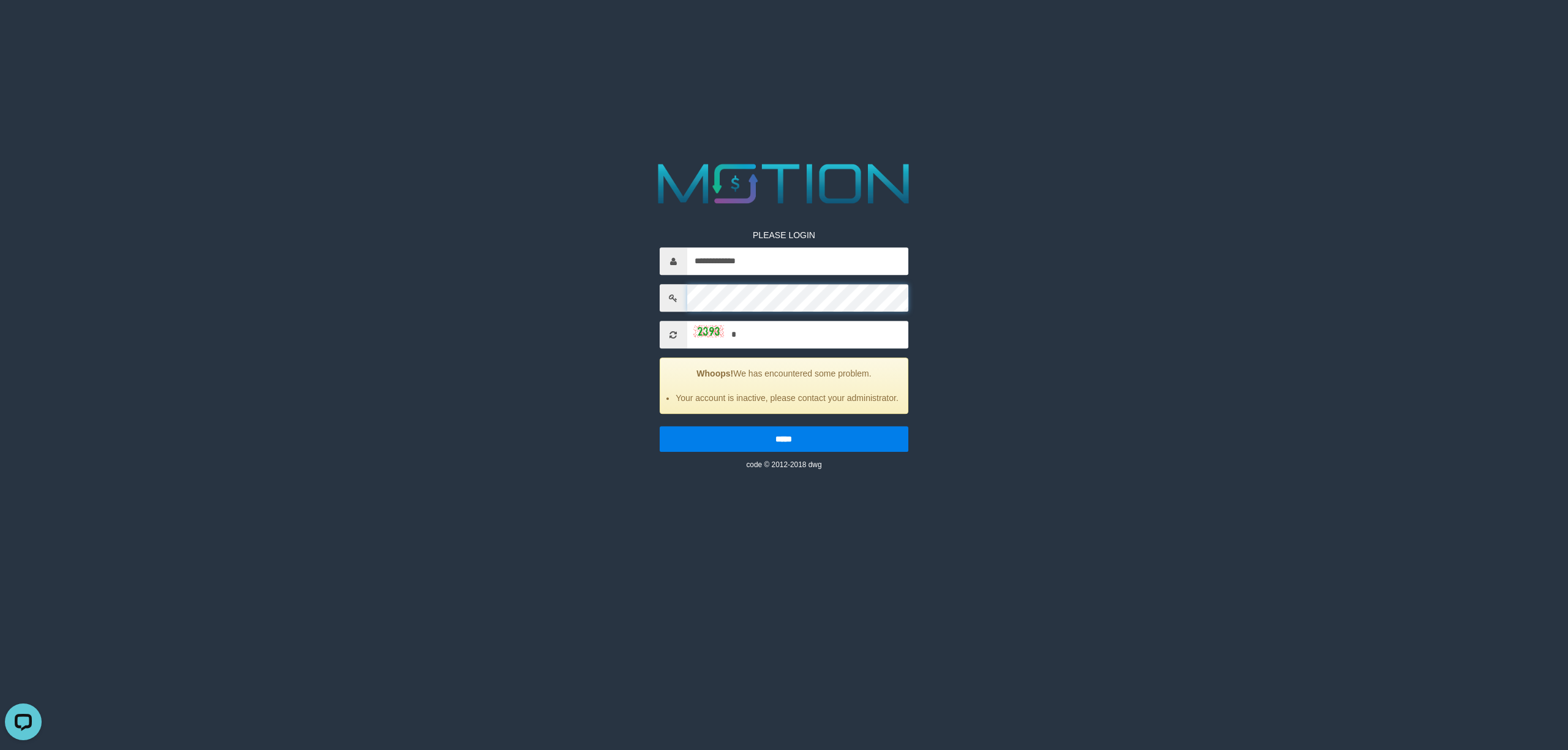 scroll, scrollTop: 0, scrollLeft: 0, axis: both 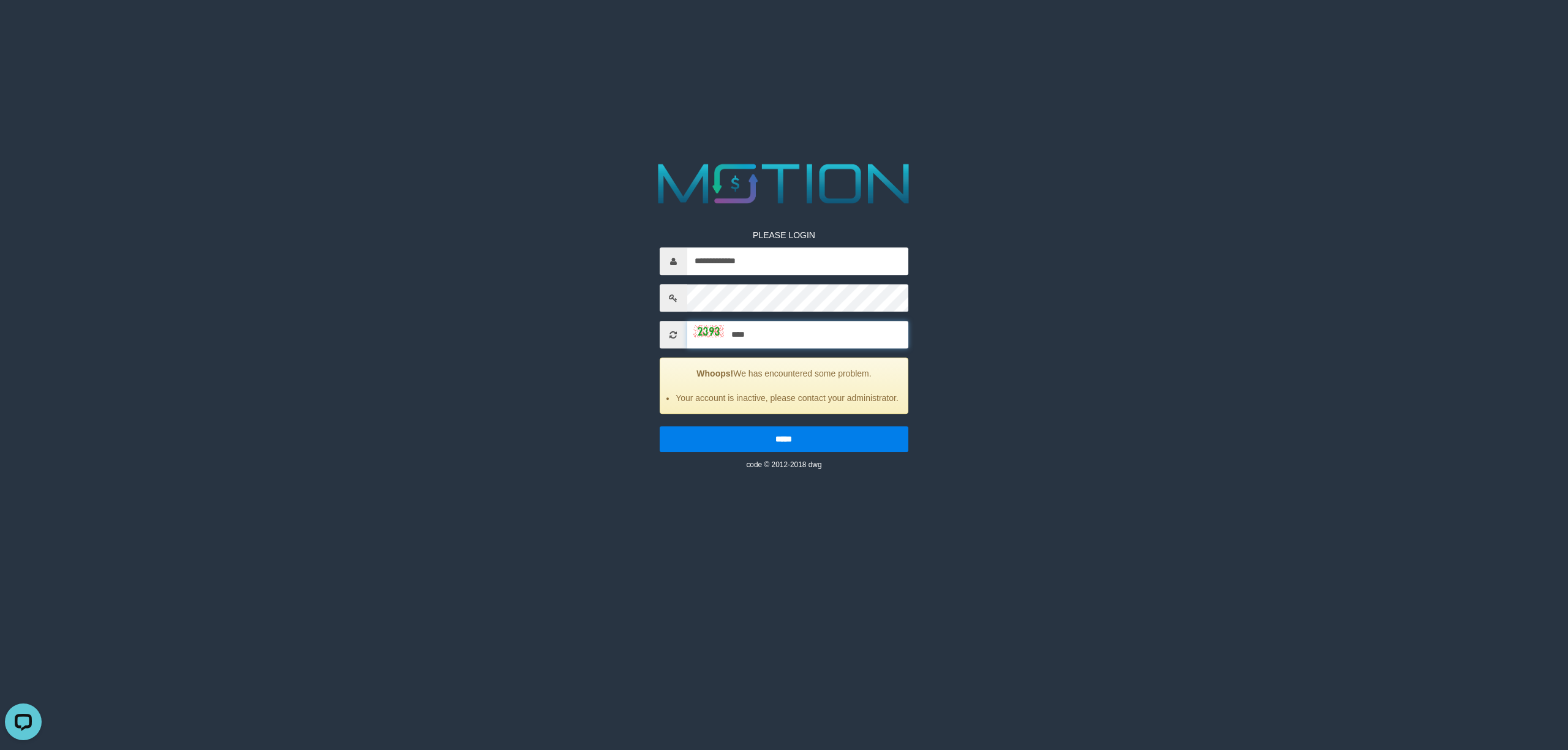 type on "****" 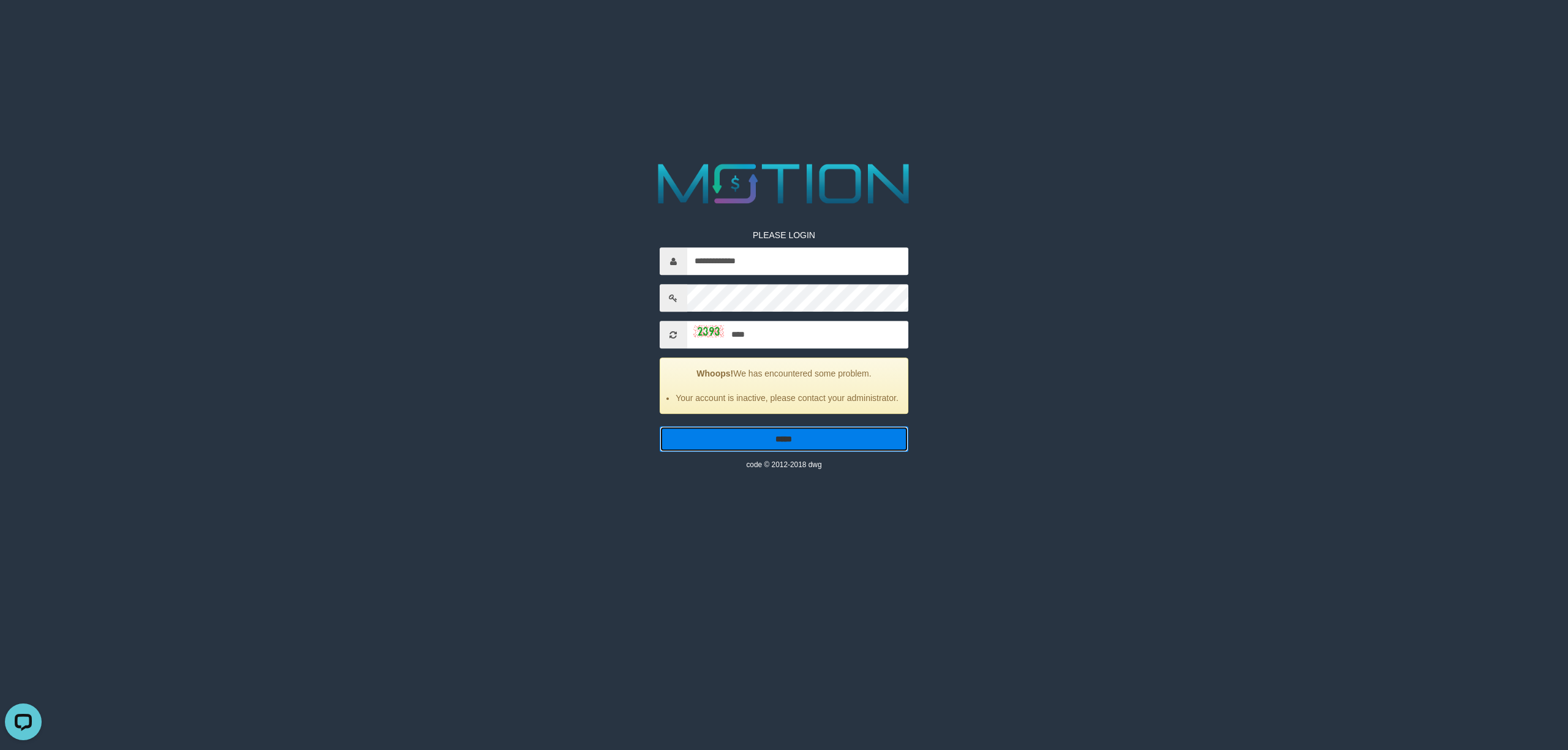 click on "*****" at bounding box center [784, 439] 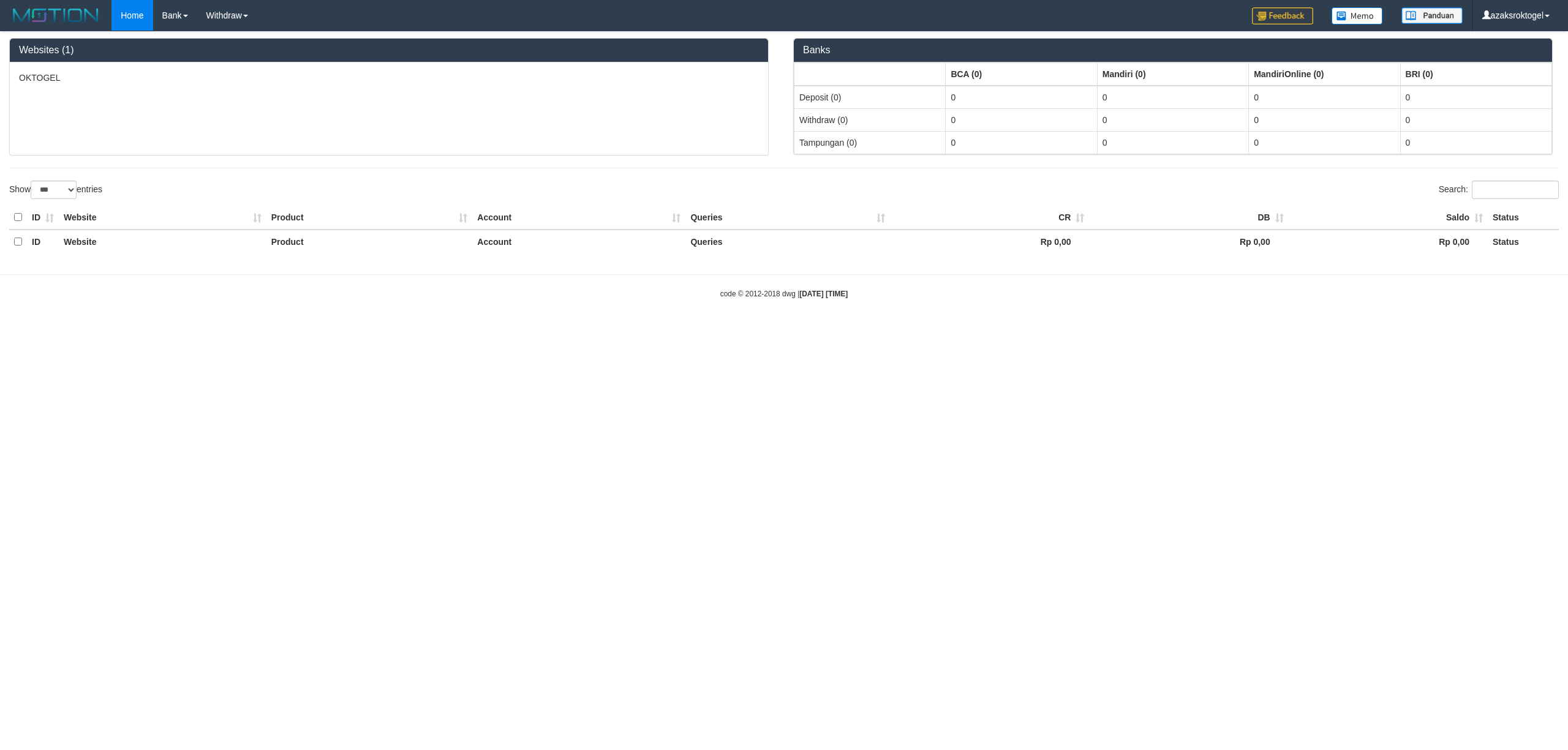 select on "***" 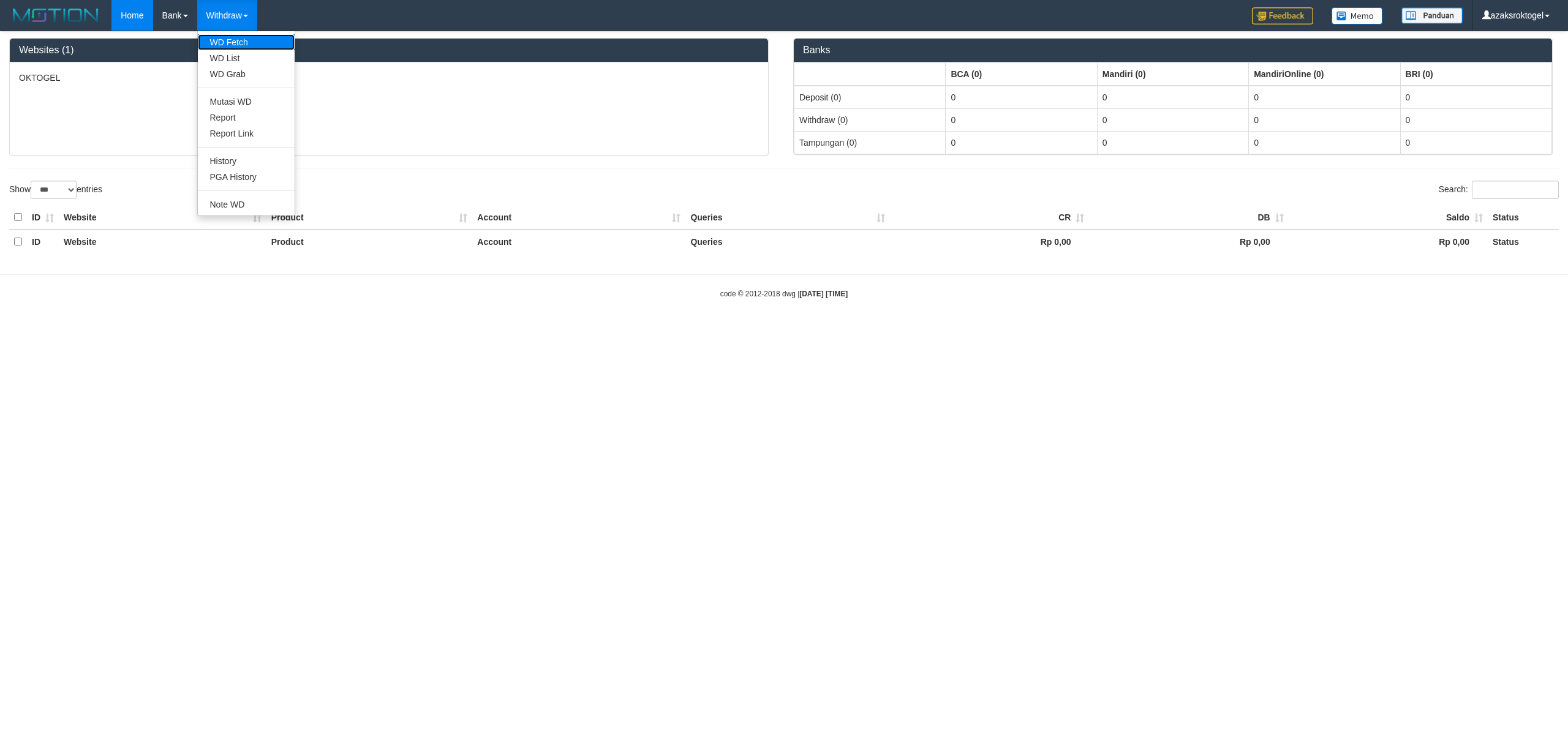 click on "WD Fetch" at bounding box center [246, 42] 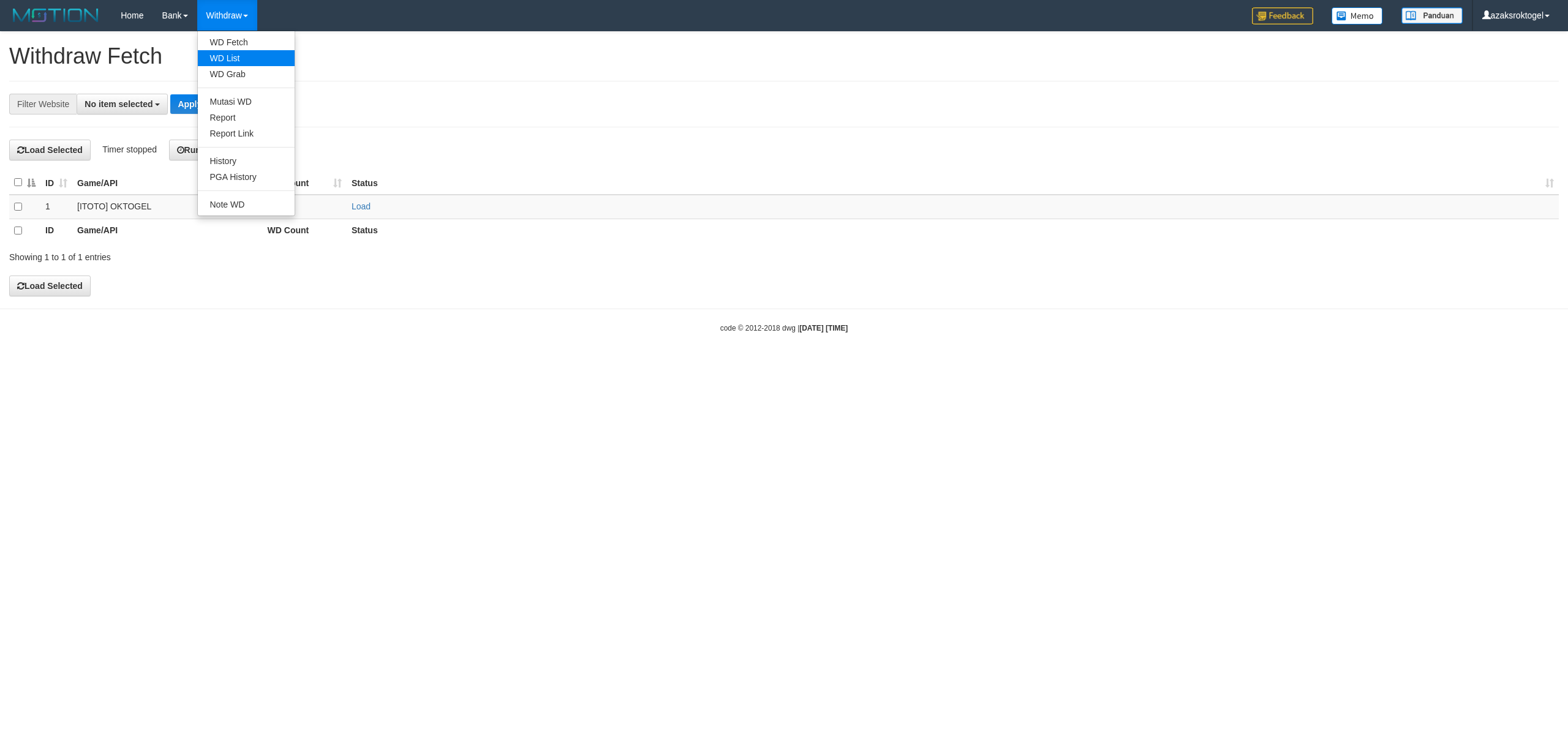 scroll, scrollTop: 0, scrollLeft: 0, axis: both 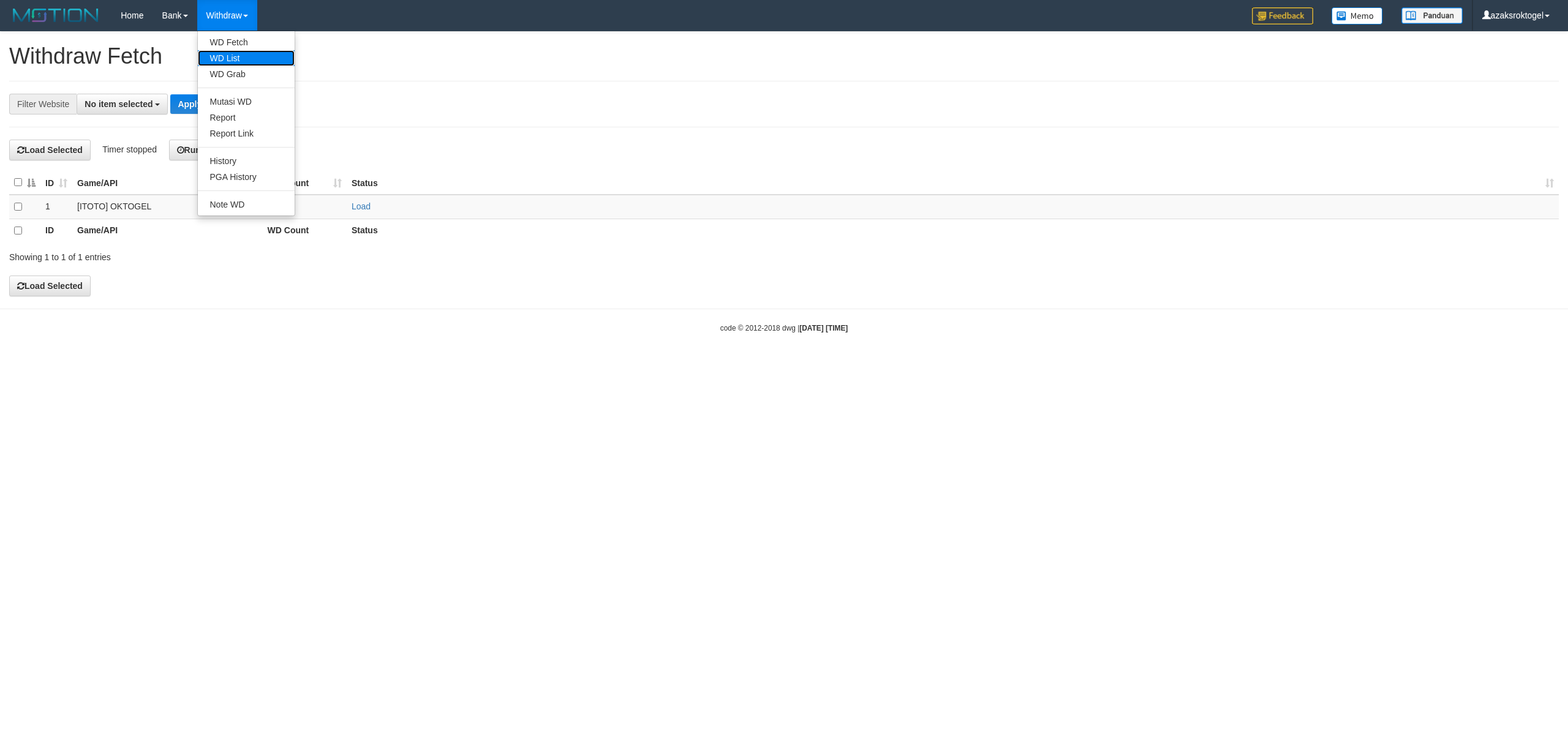 click on "WD List" at bounding box center [246, 58] 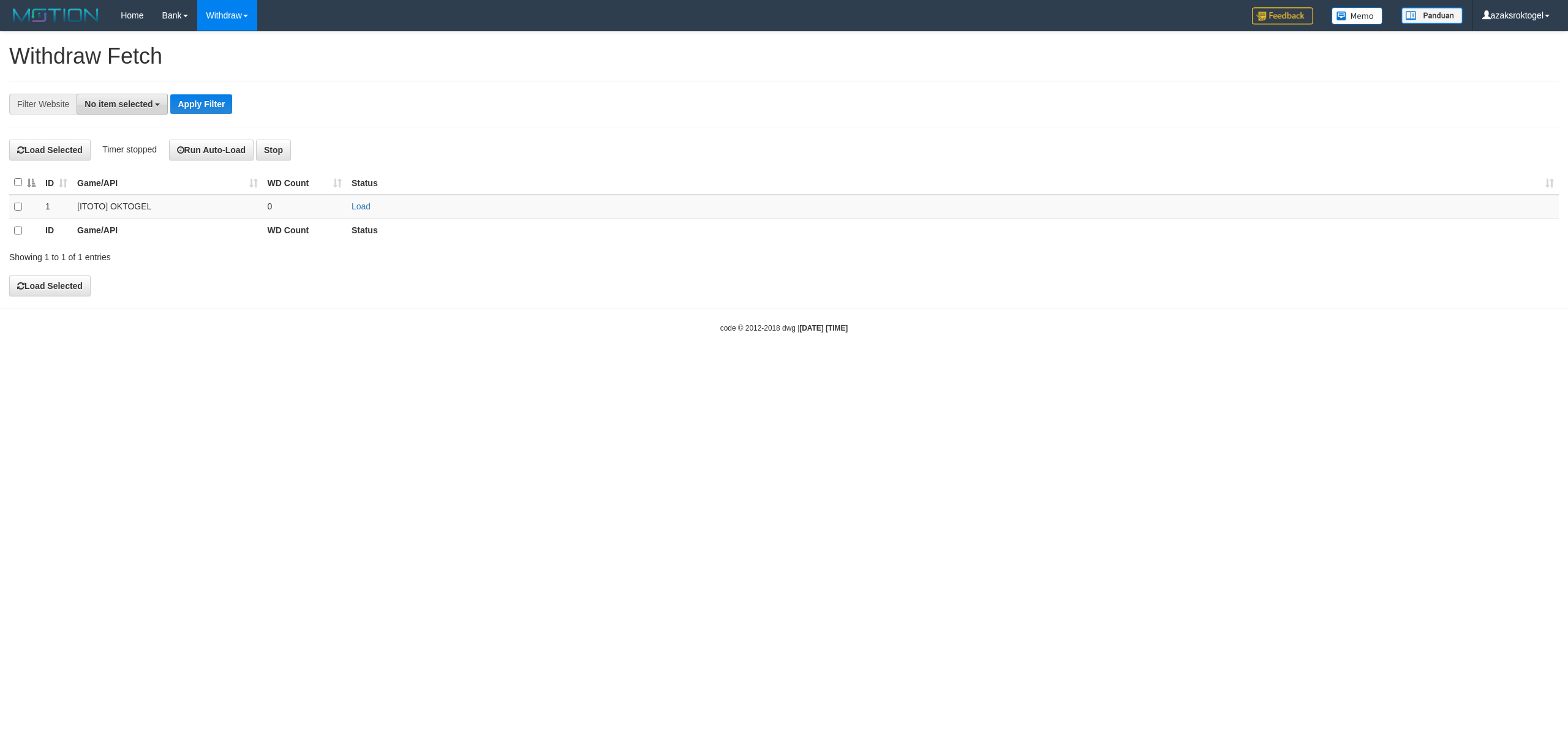 click on "No item selected" at bounding box center (122, 104) 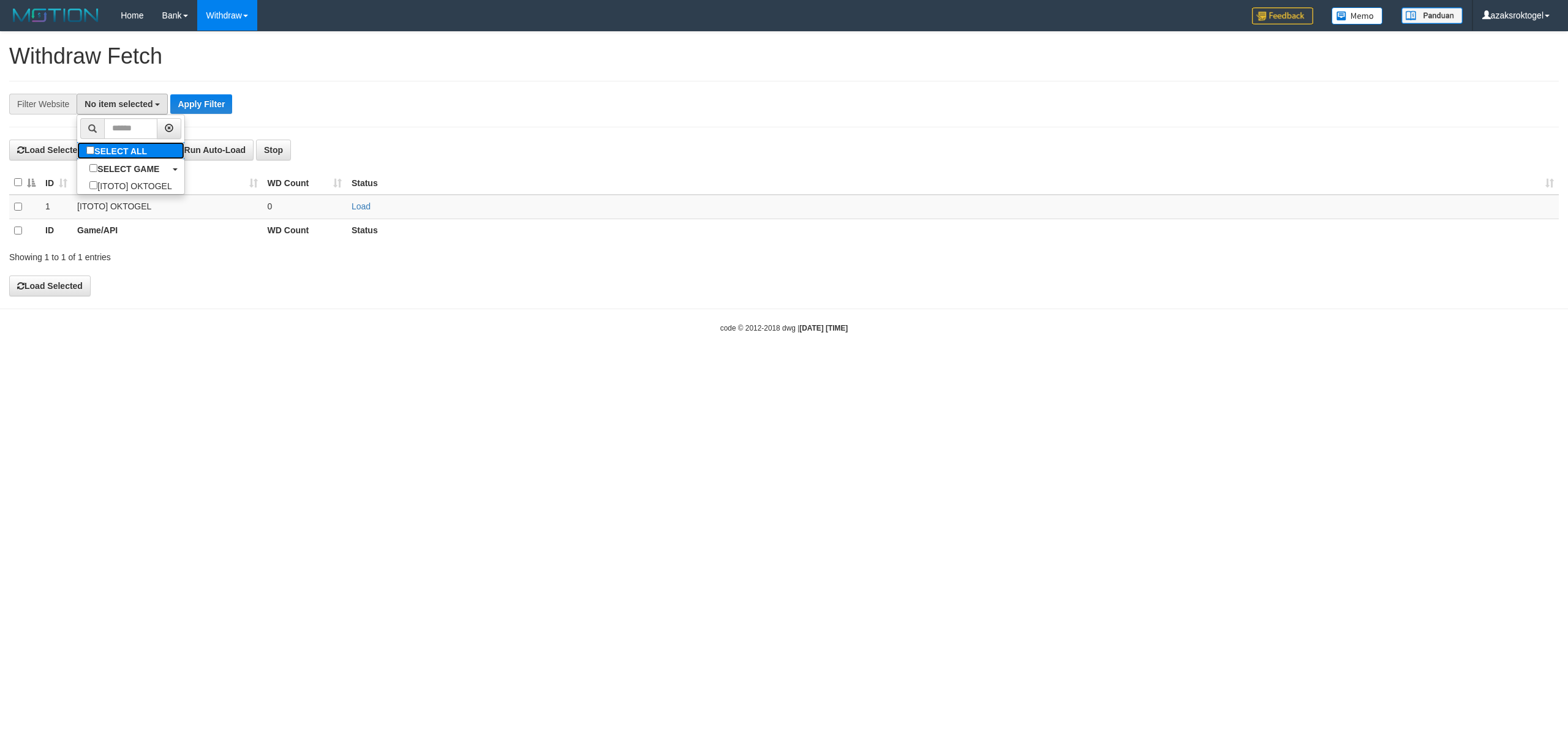 click on "SELECT ALL" at bounding box center (118, 151) 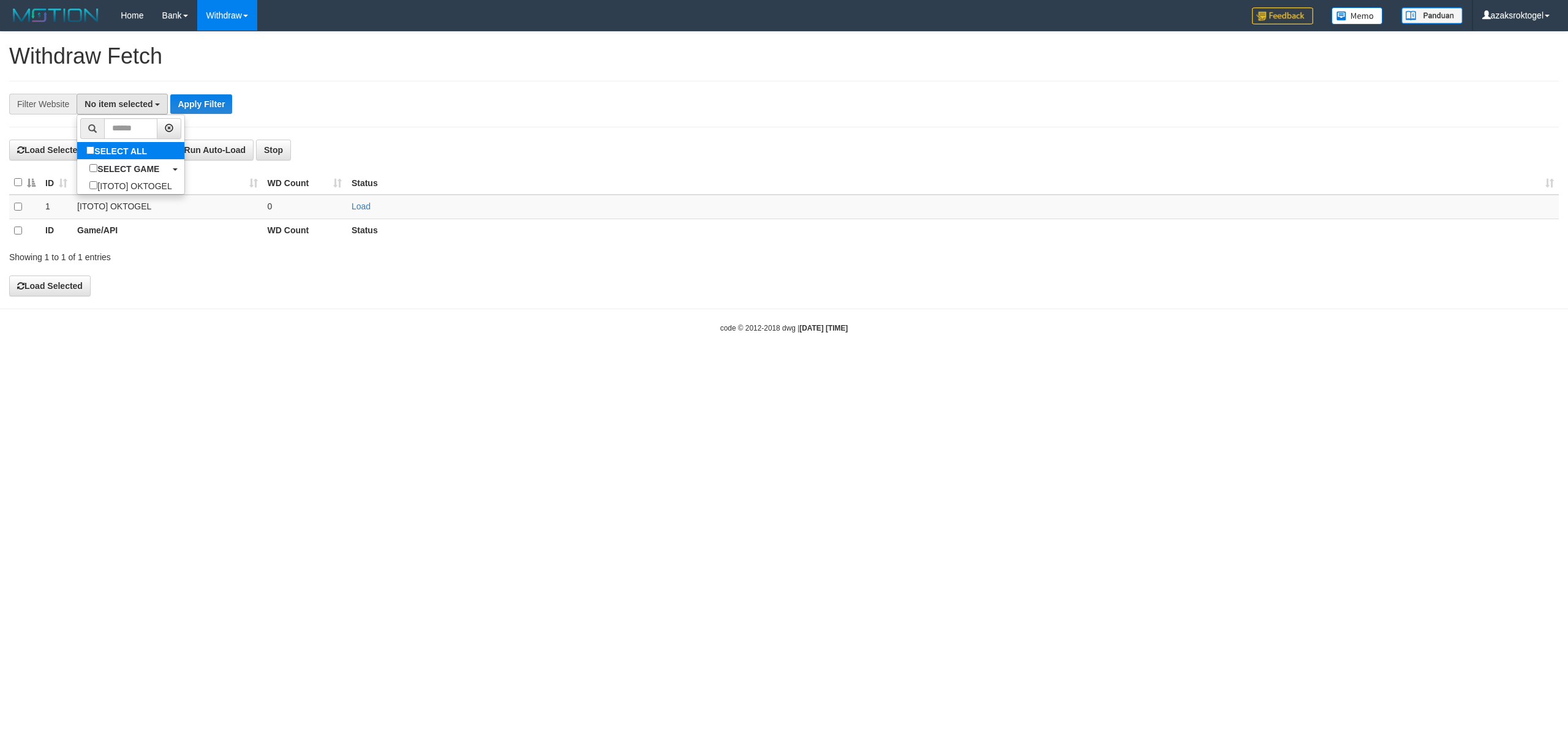 select on "***" 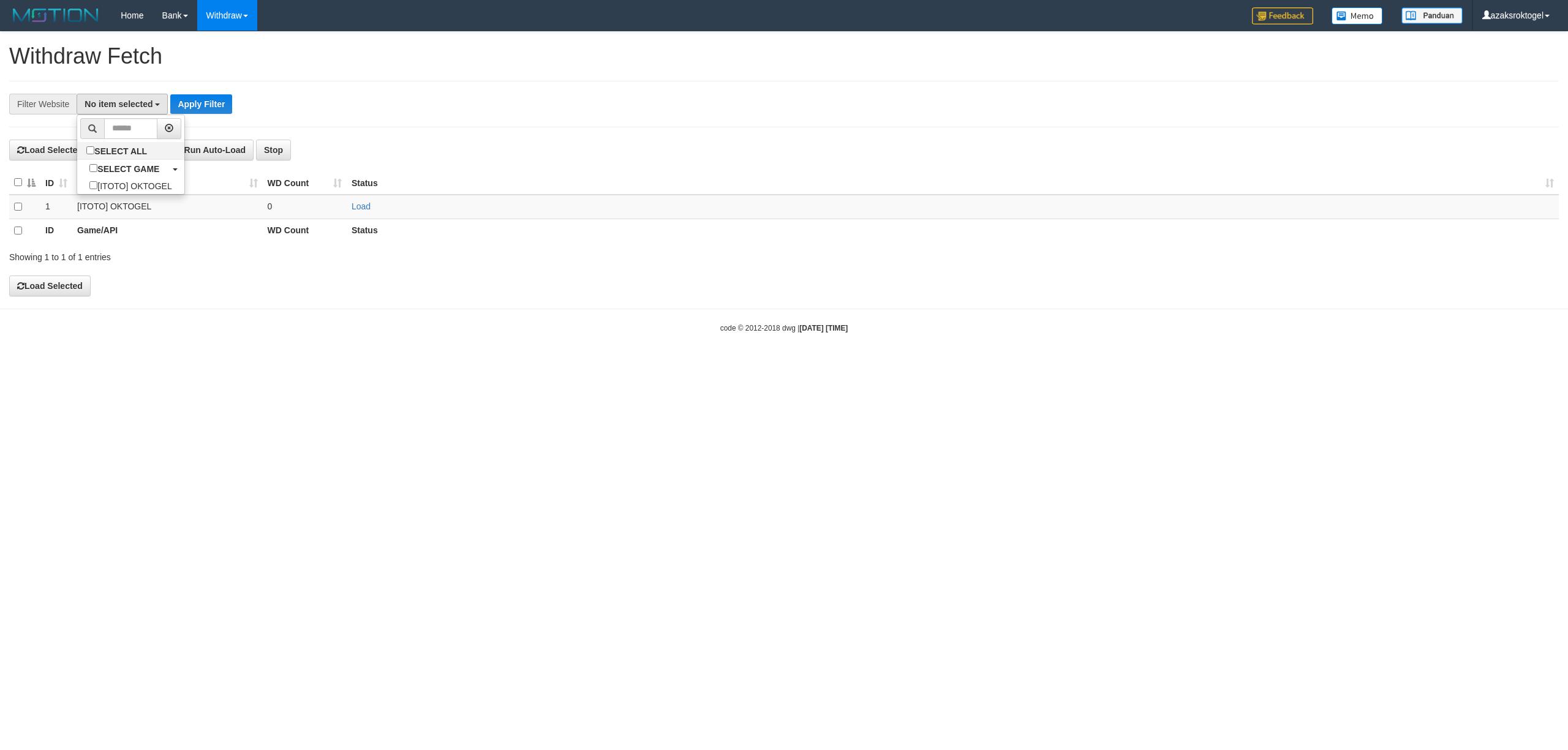 scroll, scrollTop: 10, scrollLeft: 0, axis: vertical 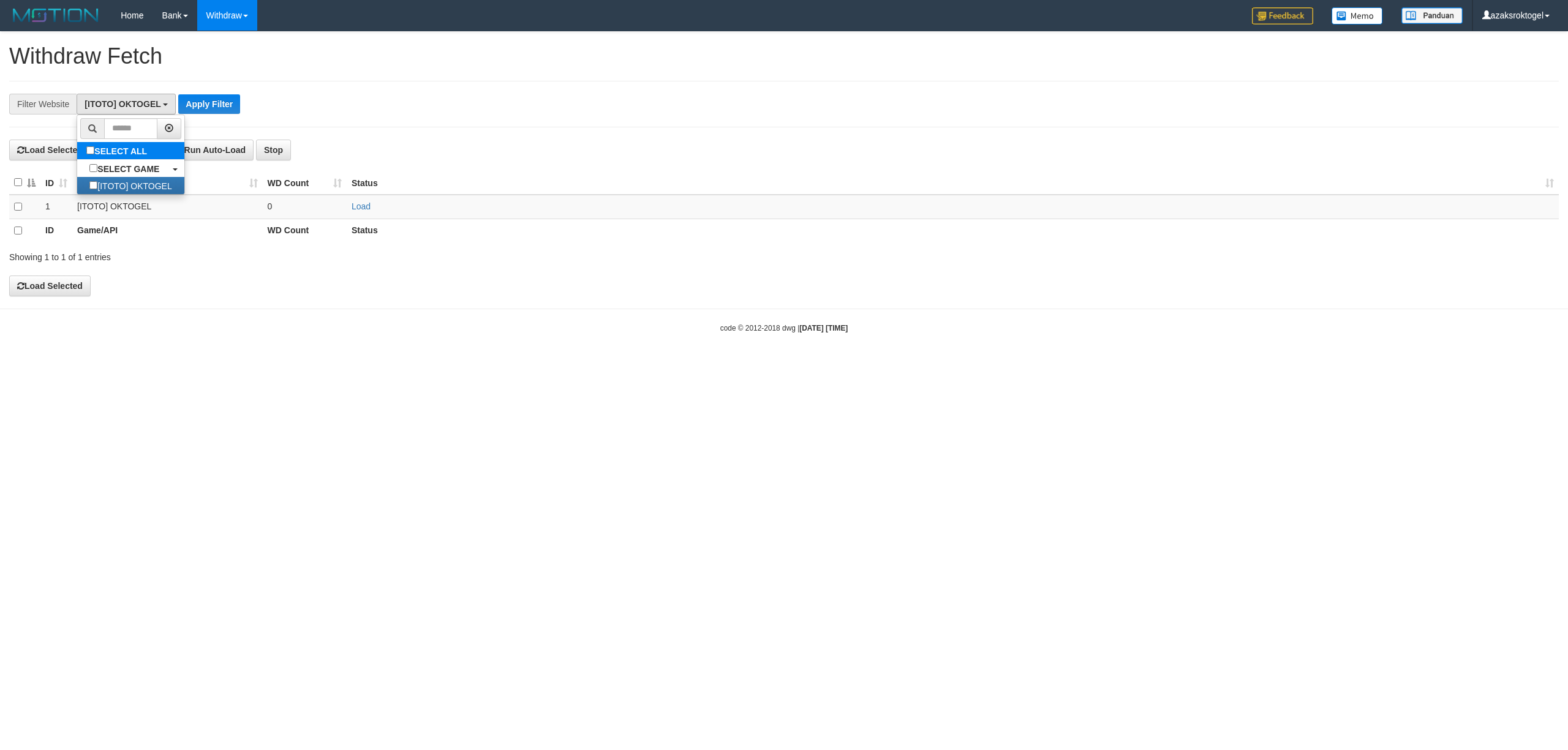 click on "SELECT ALL" at bounding box center (118, 151) 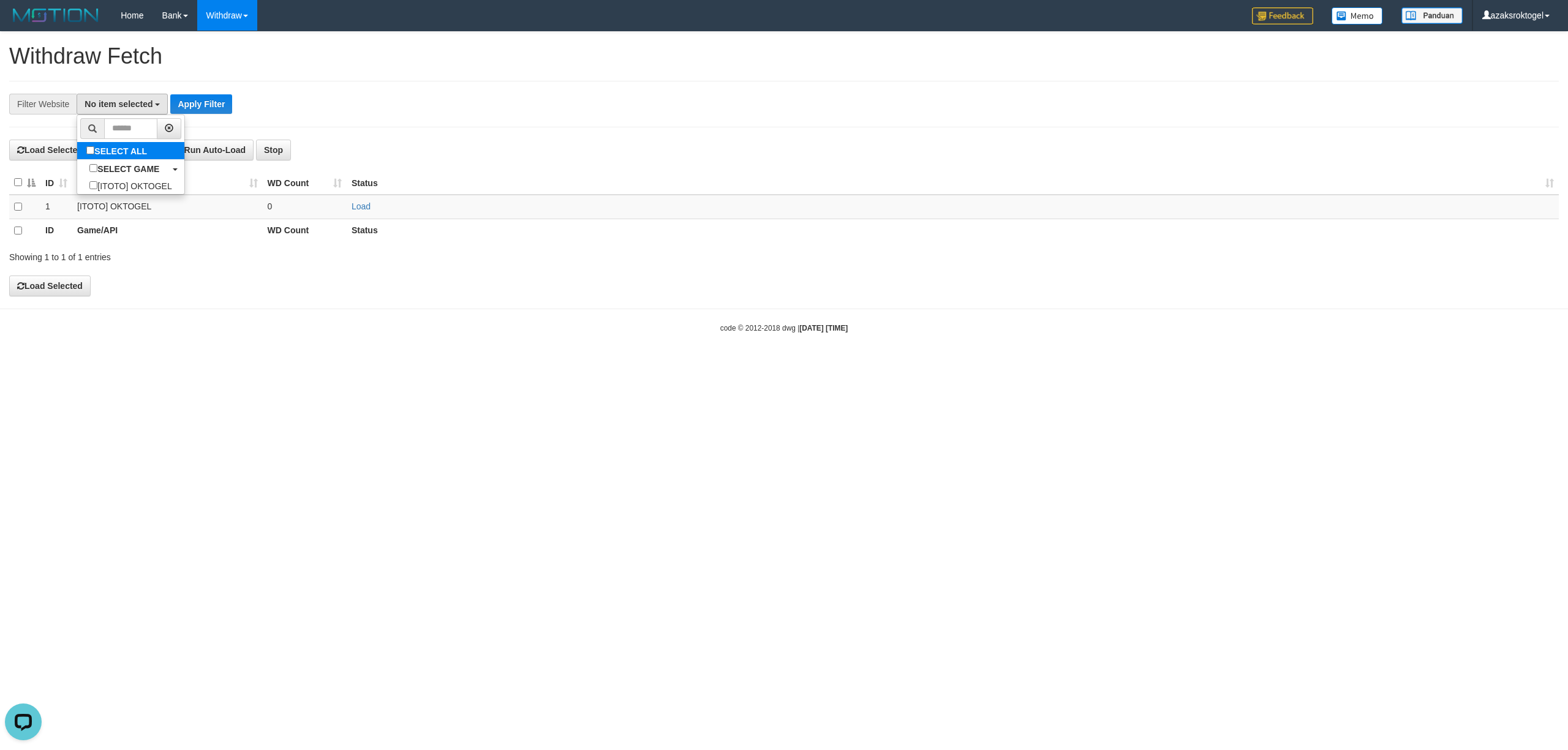 scroll, scrollTop: 0, scrollLeft: 0, axis: both 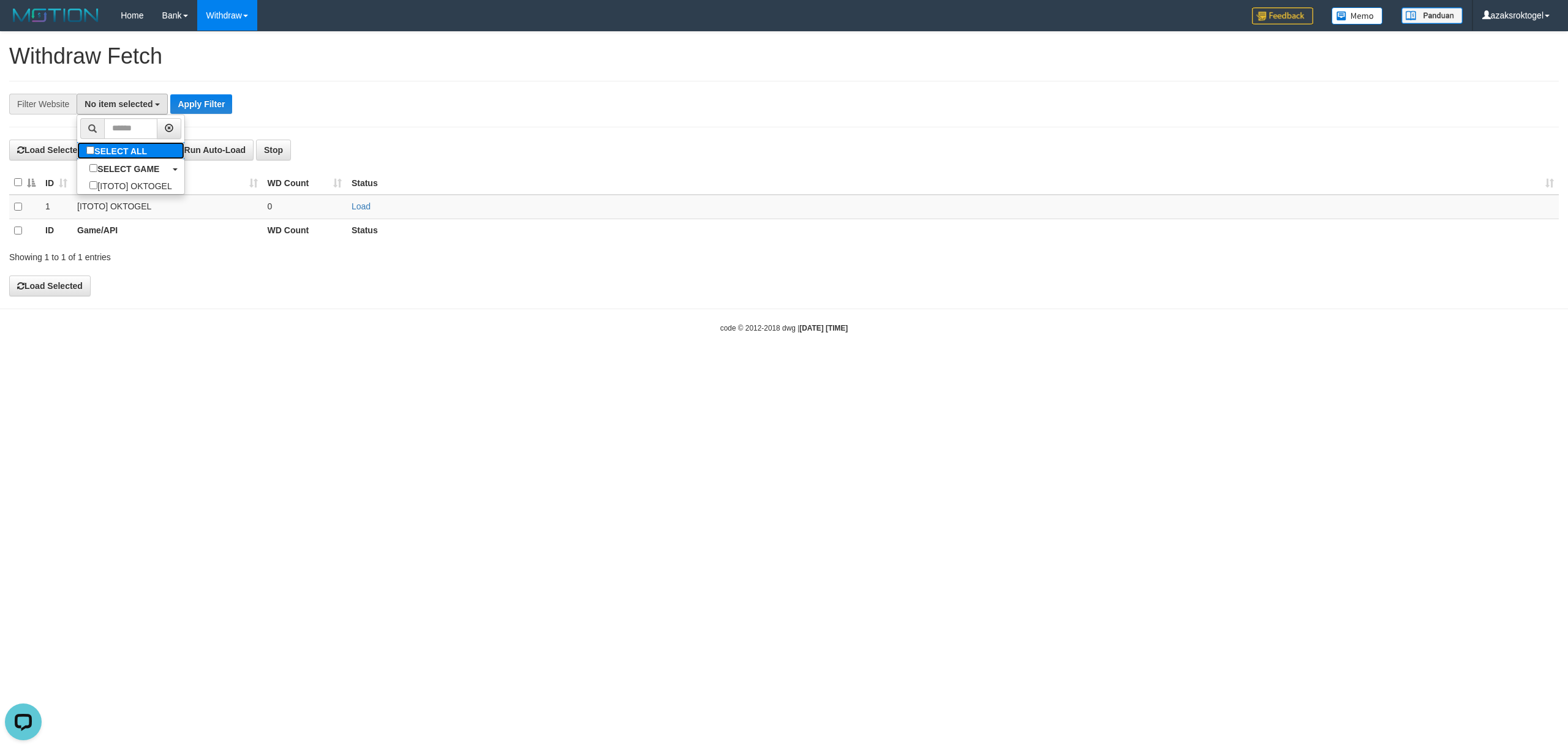 click on "SELECT ALL" at bounding box center [118, 151] 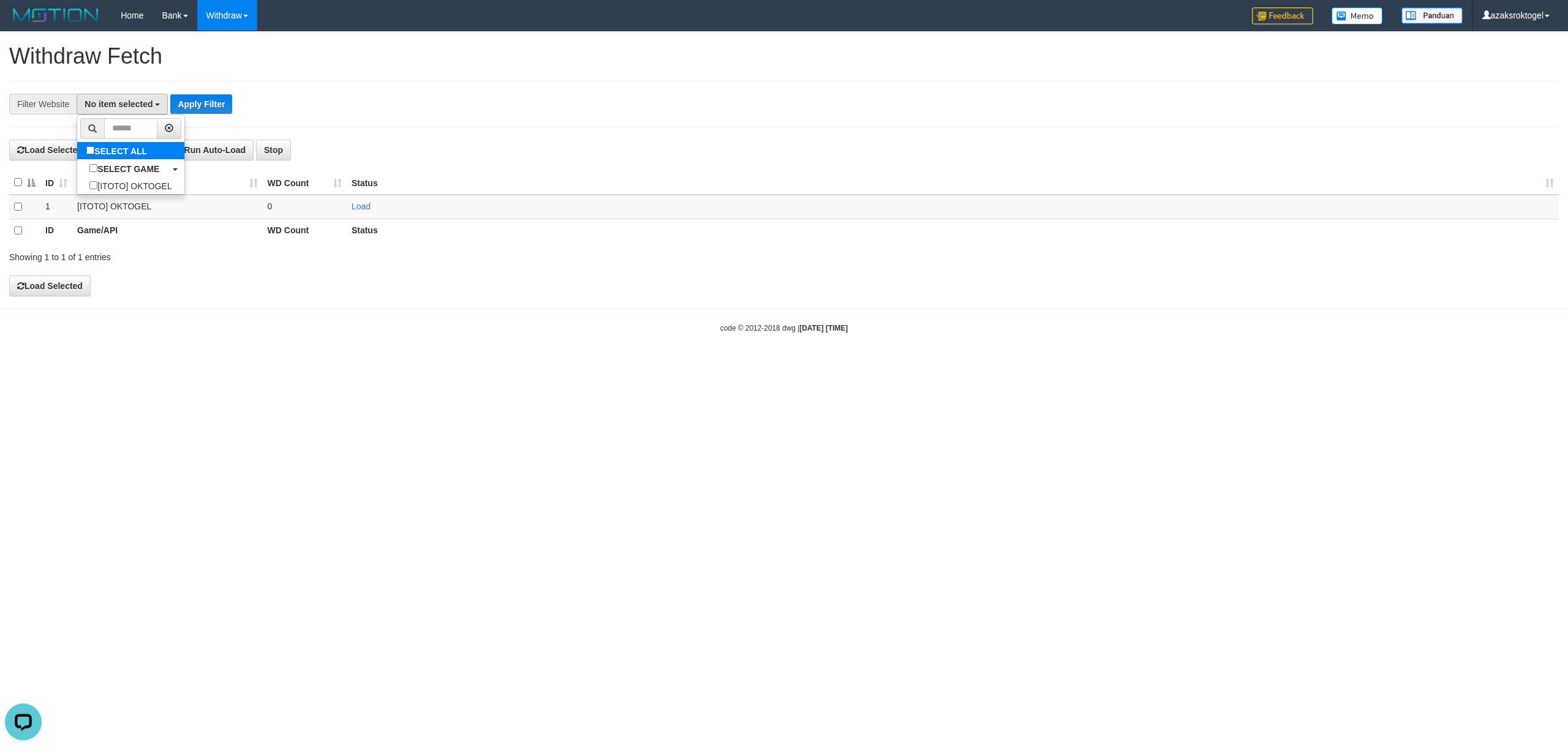 select on "***" 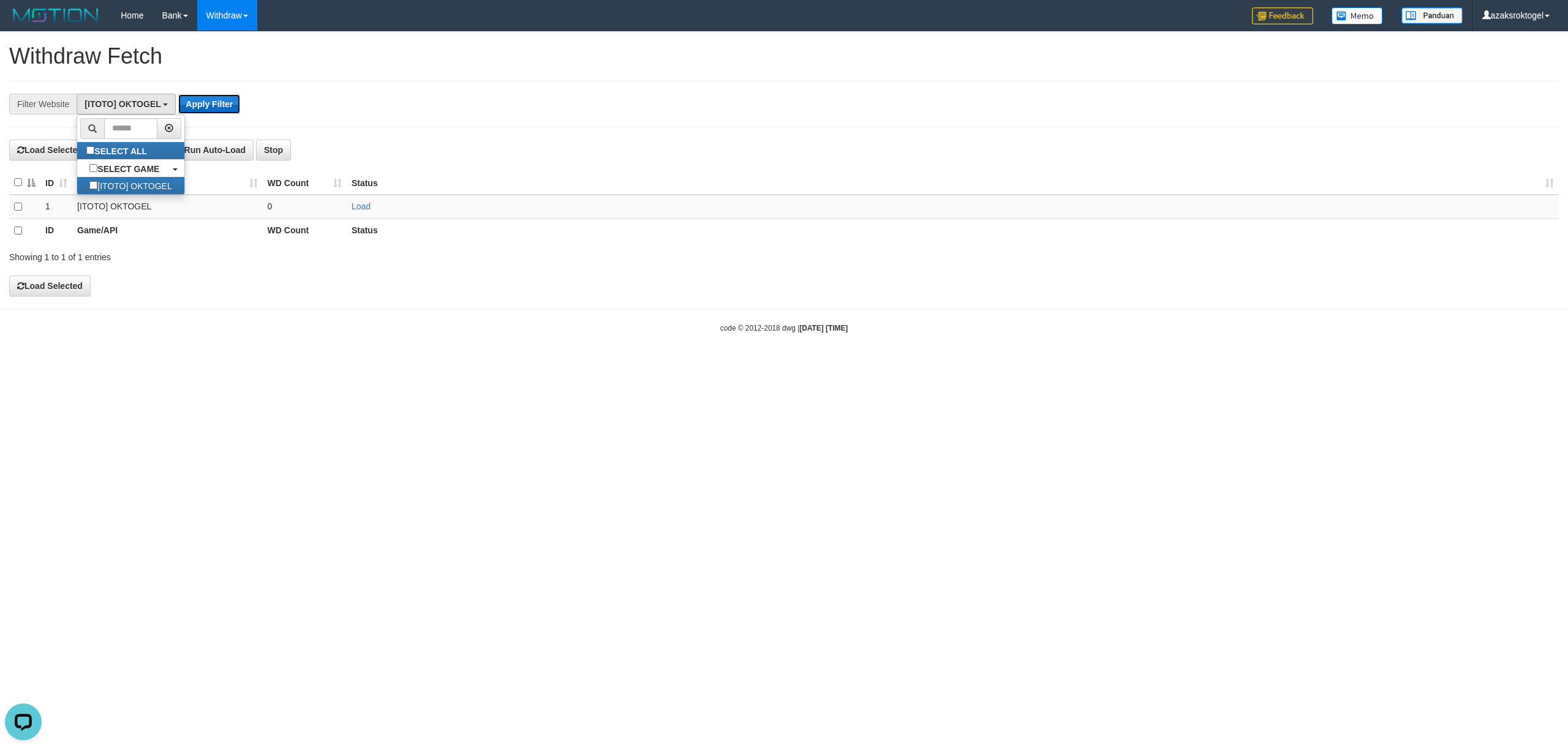 click on "Apply Filter" at bounding box center [209, 104] 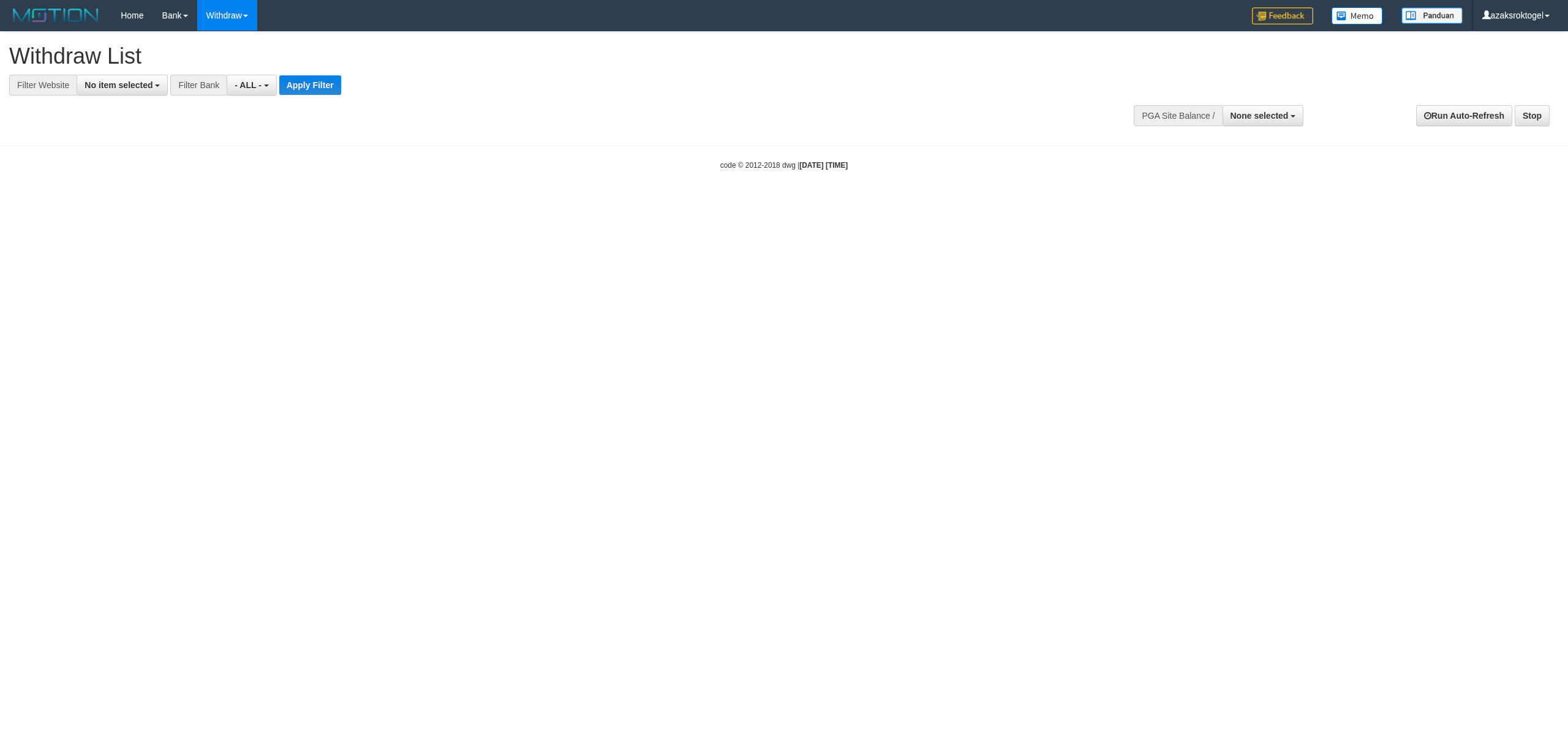 select 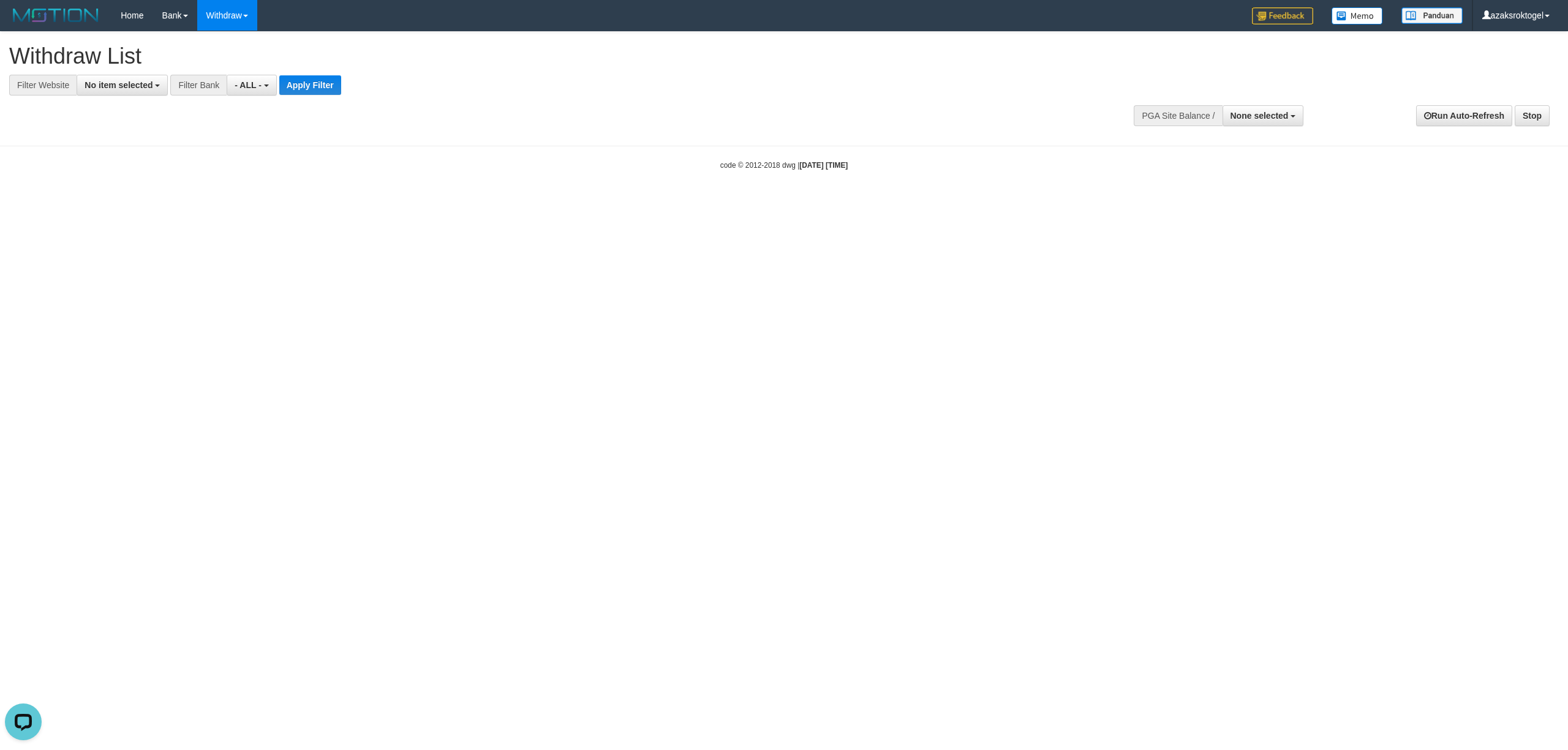 scroll, scrollTop: 0, scrollLeft: 0, axis: both 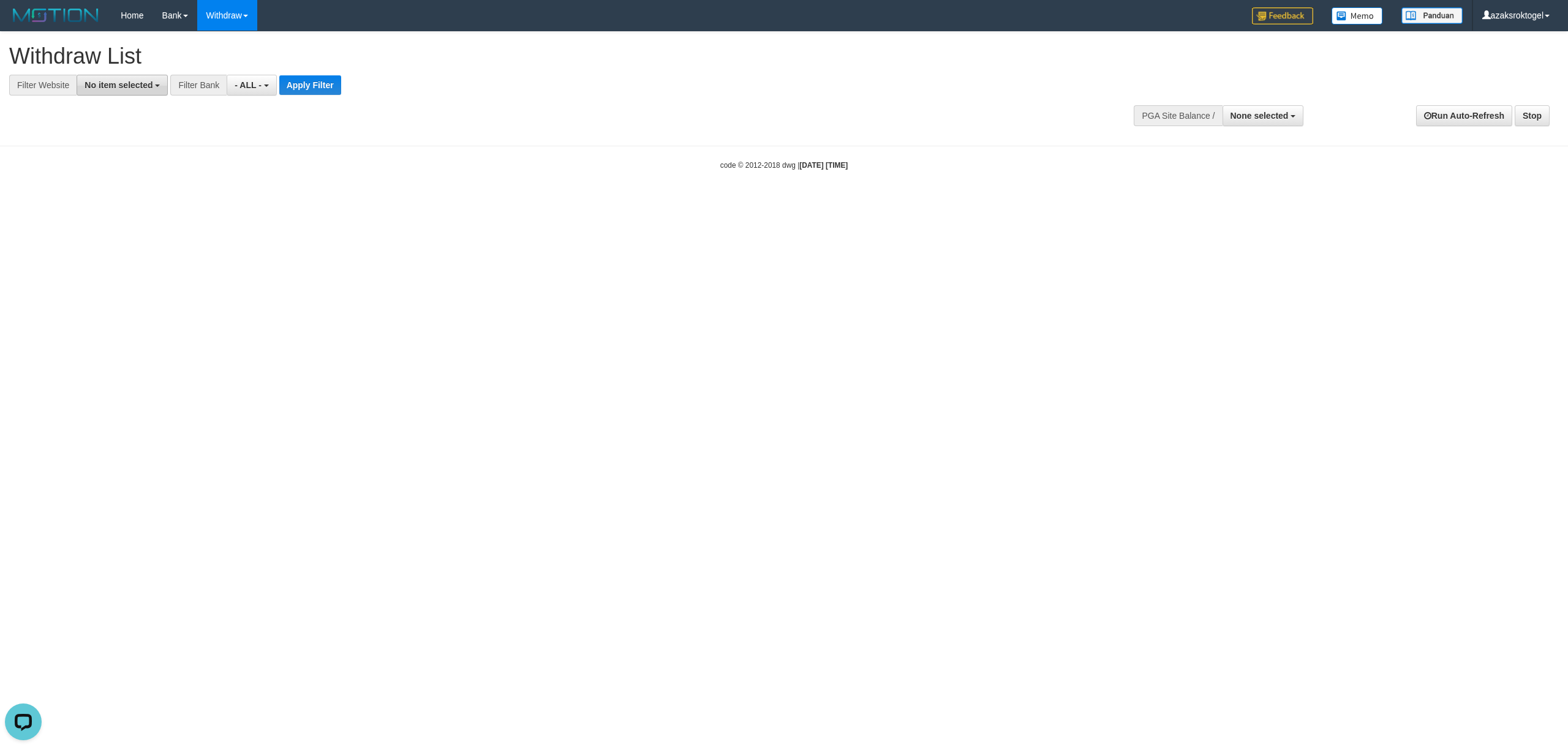 click on "No item selected" at bounding box center [122, 85] 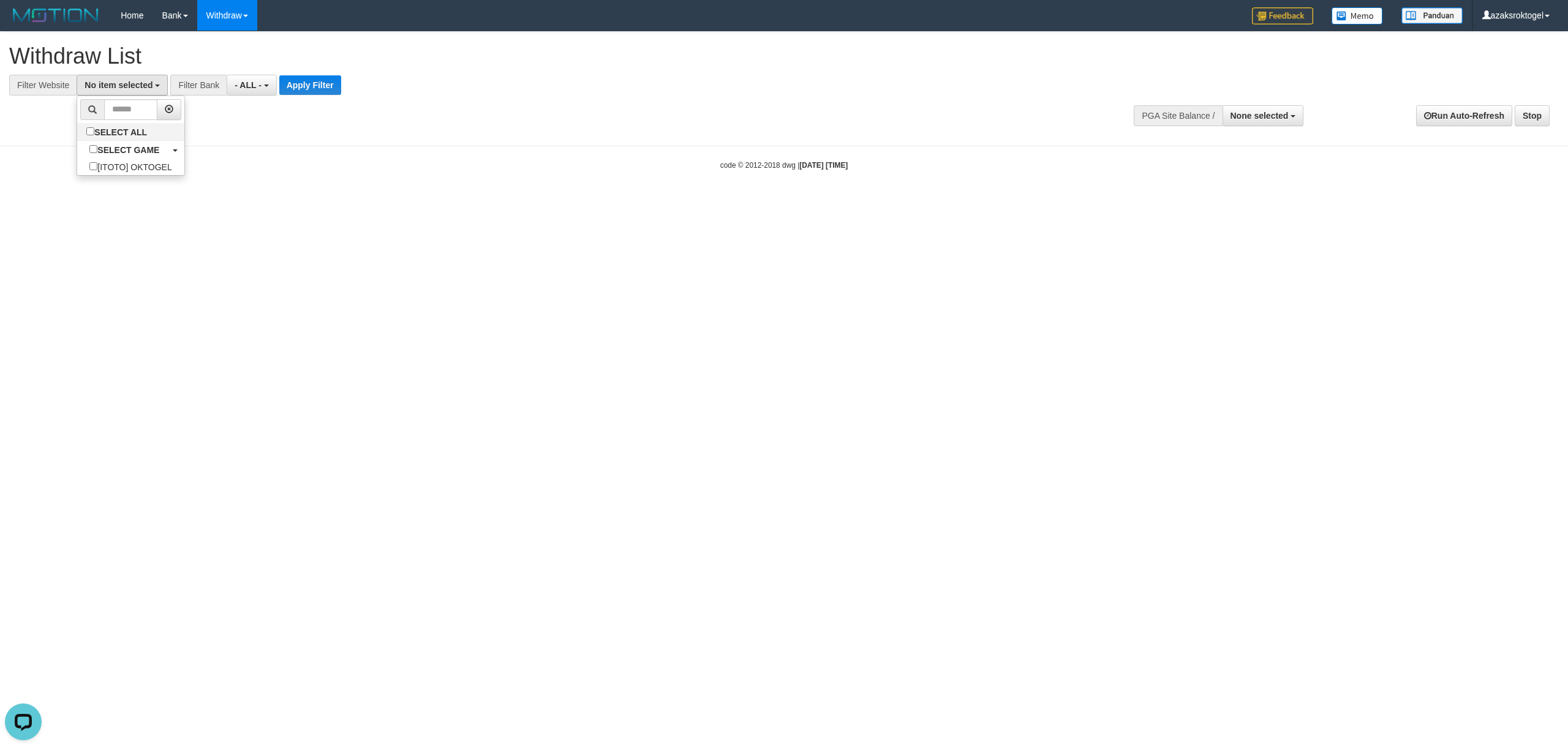 click at bounding box center (130, 110) 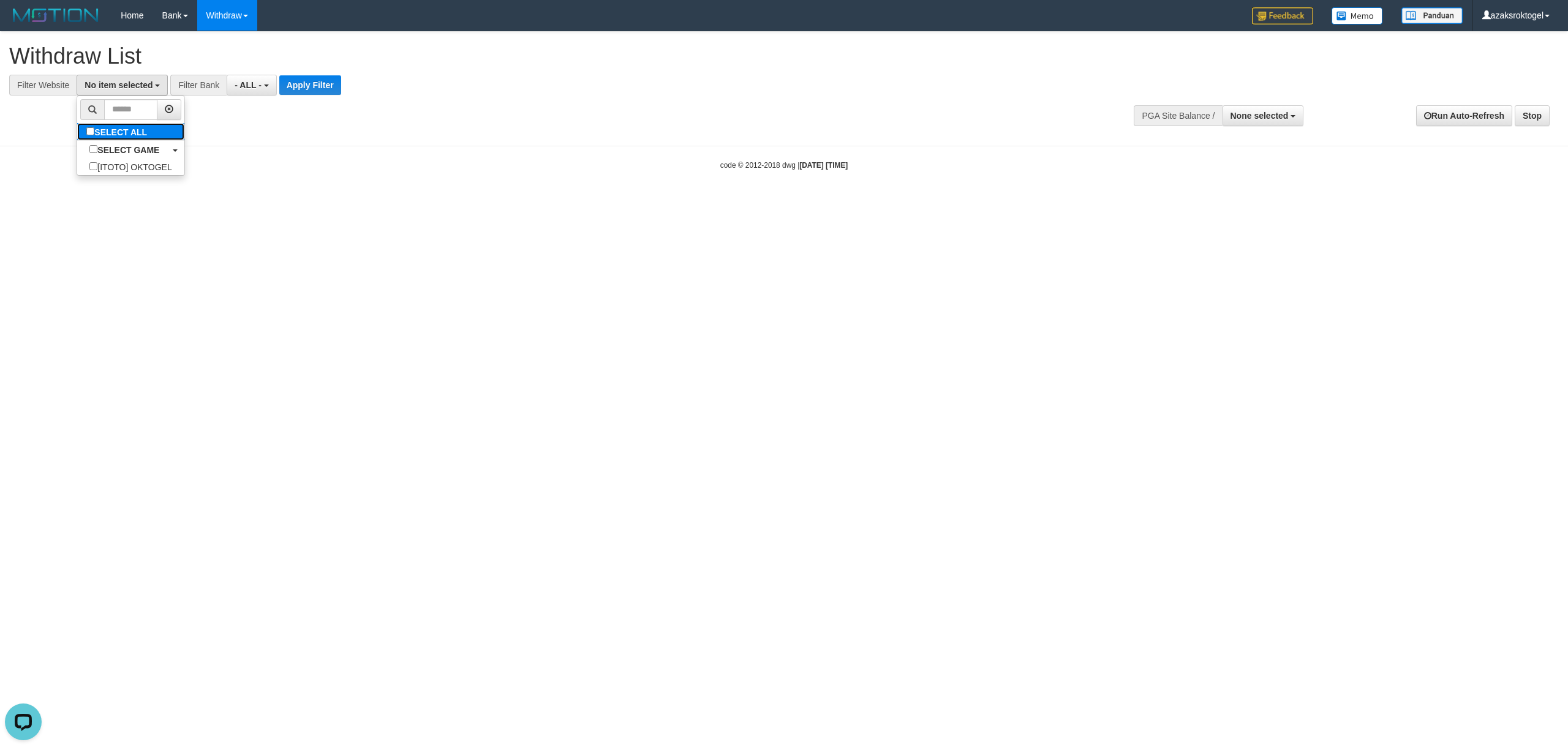 click on "SELECT ALL" at bounding box center (118, 132) 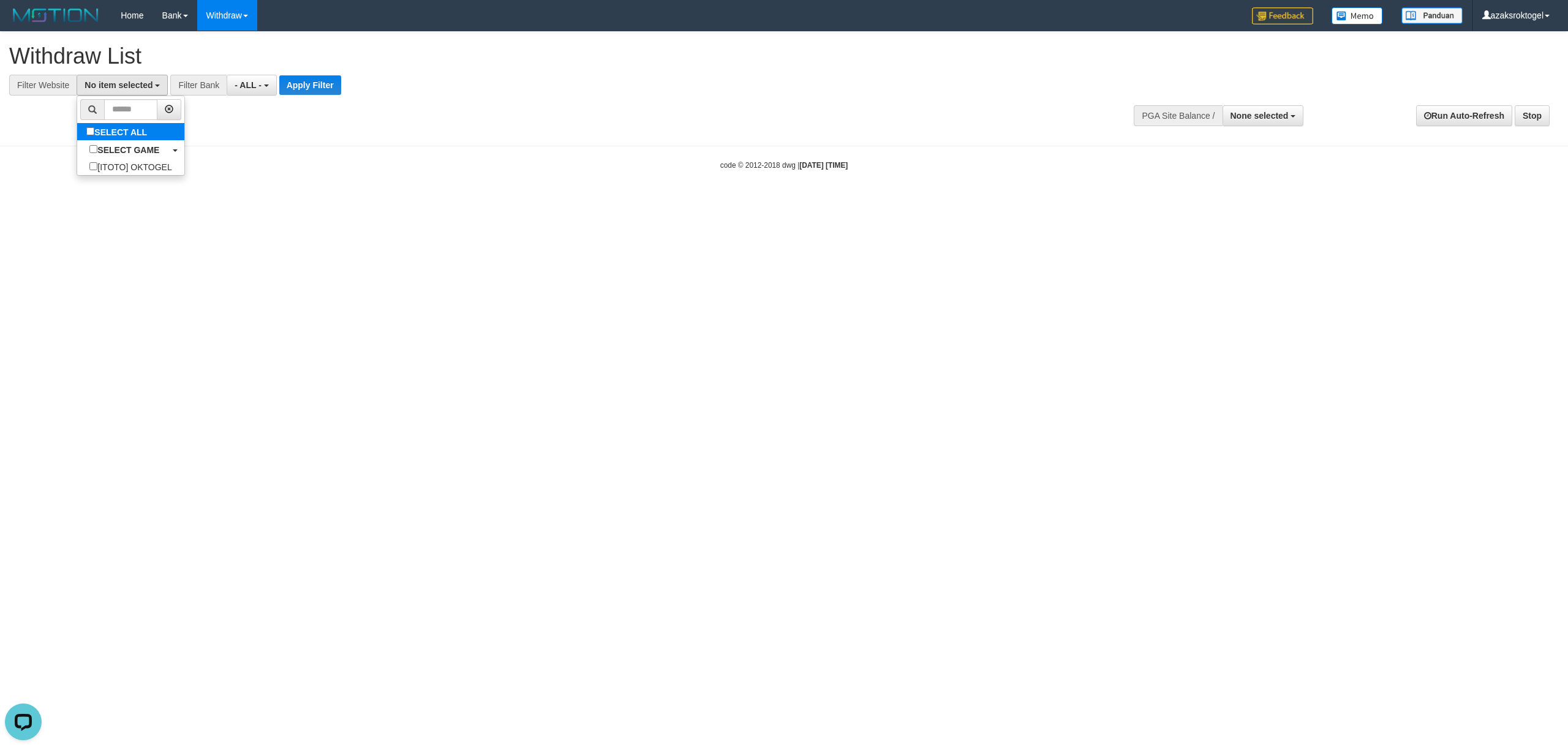 select on "***" 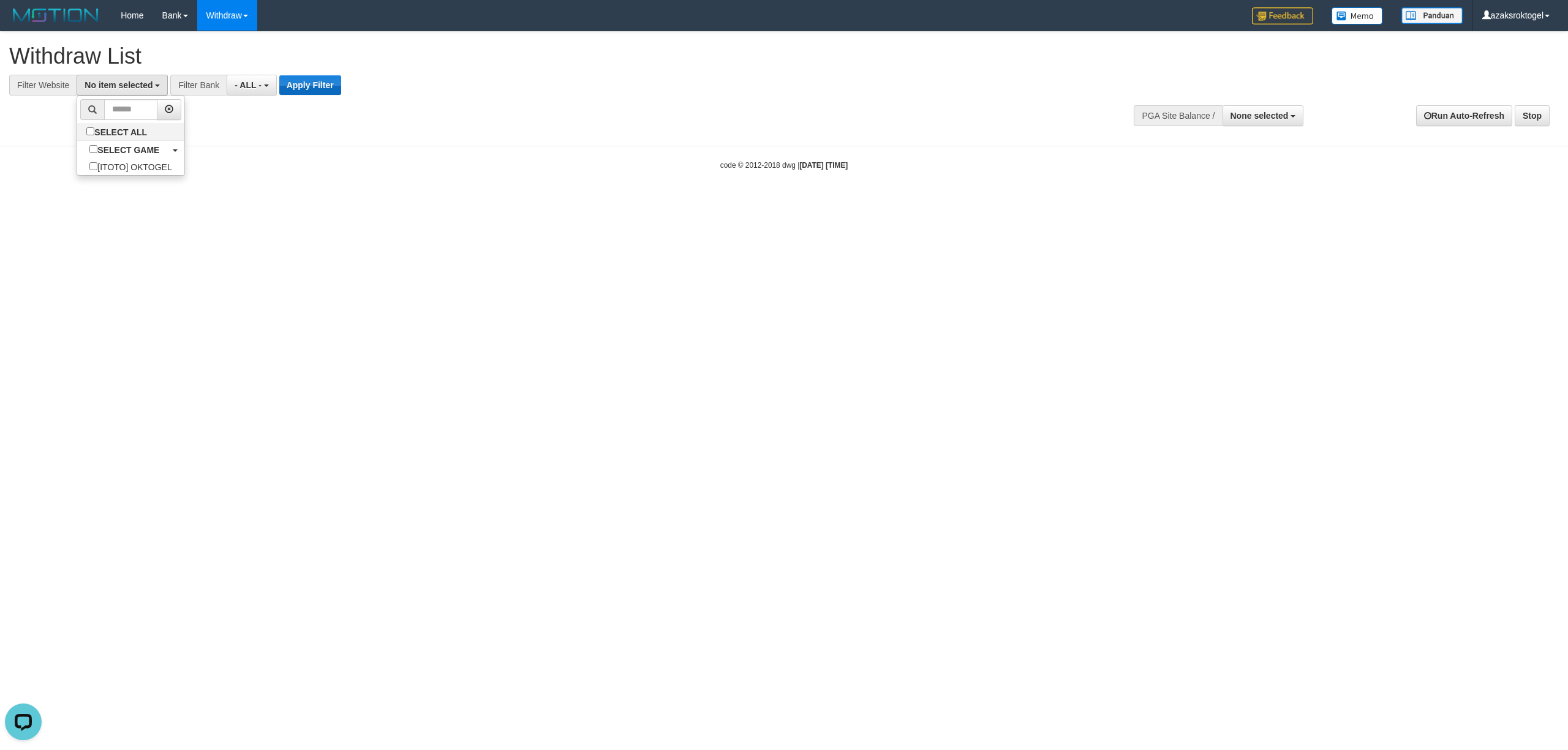 scroll, scrollTop: 10, scrollLeft: 0, axis: vertical 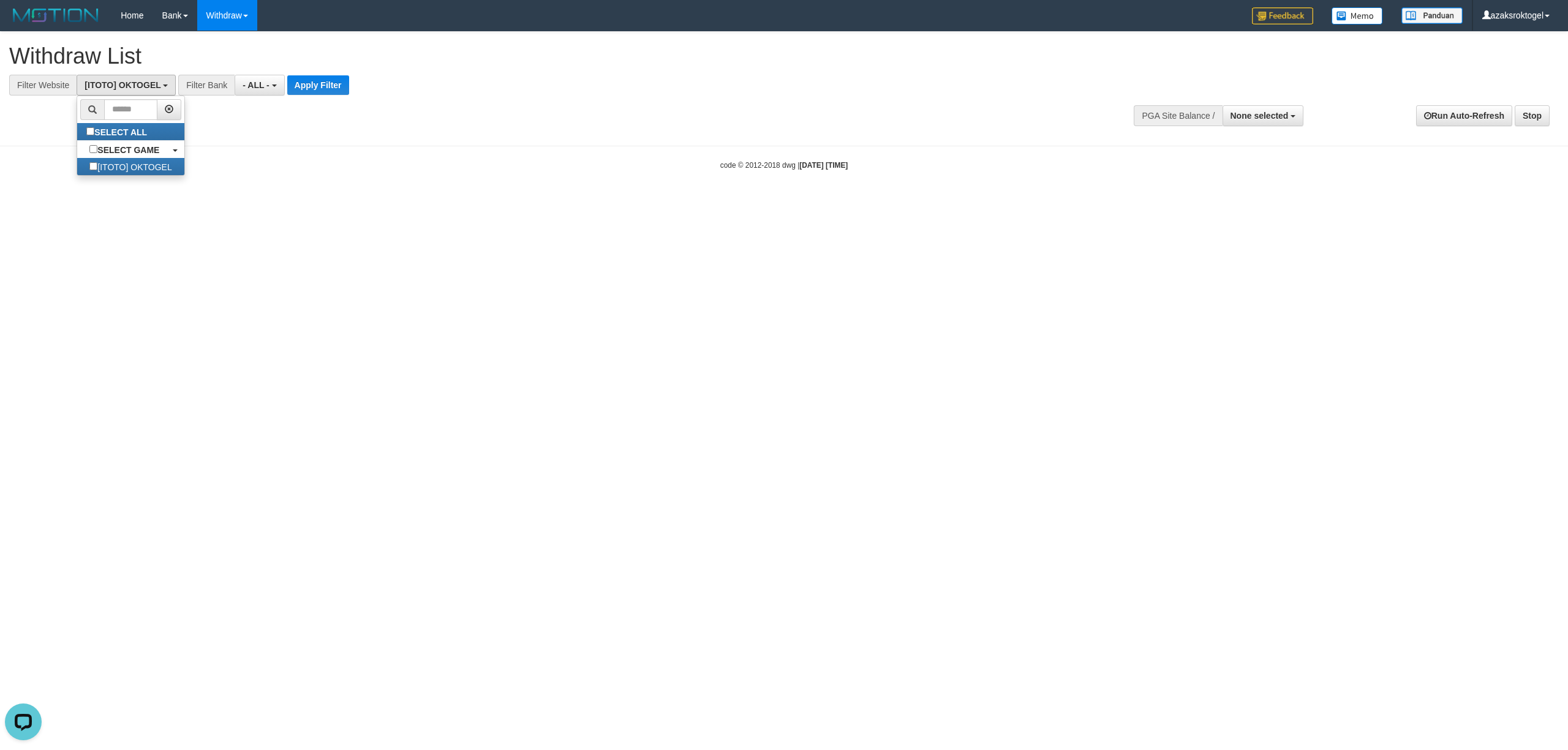 click on "**********" at bounding box center (526, 64) 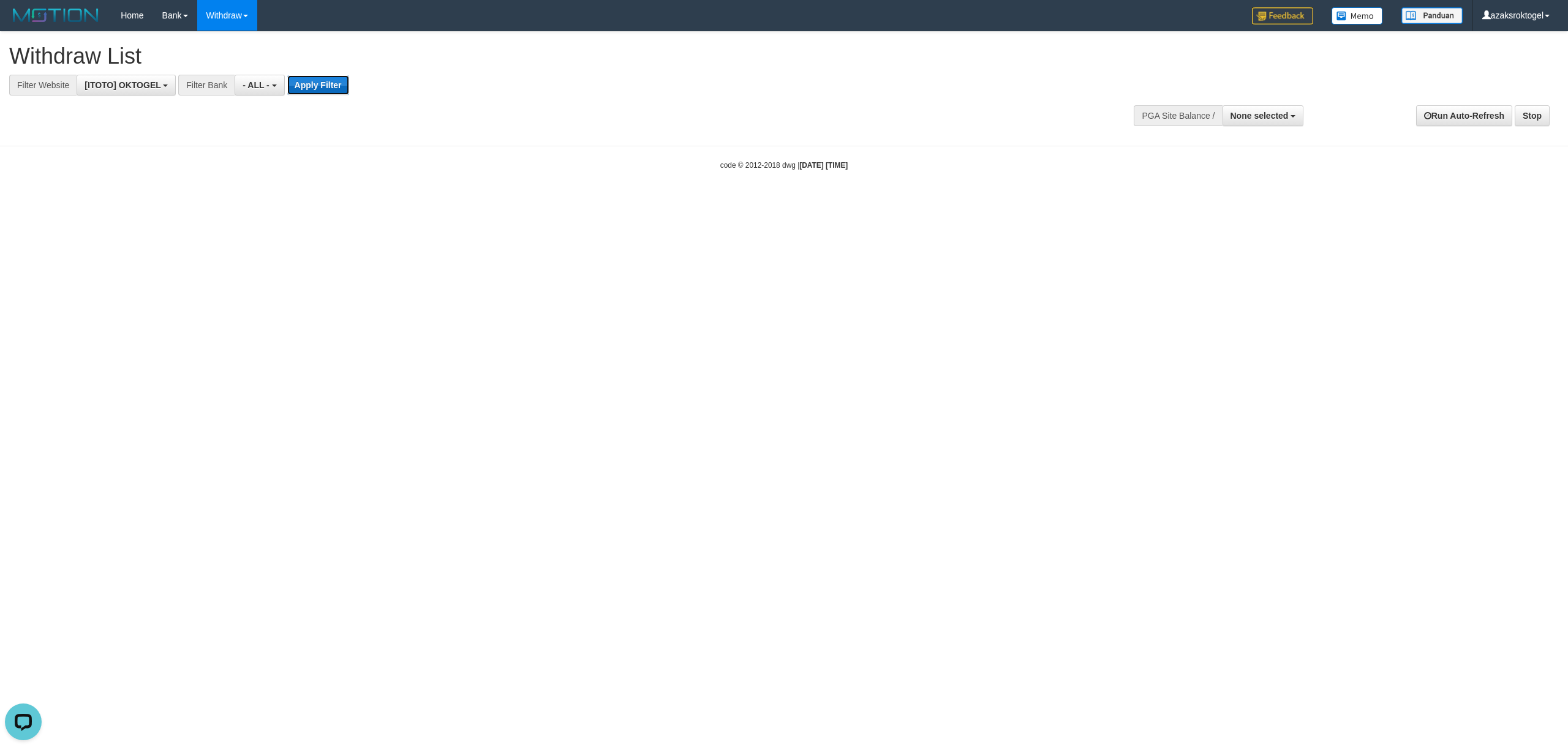 click on "Apply Filter" at bounding box center [318, 85] 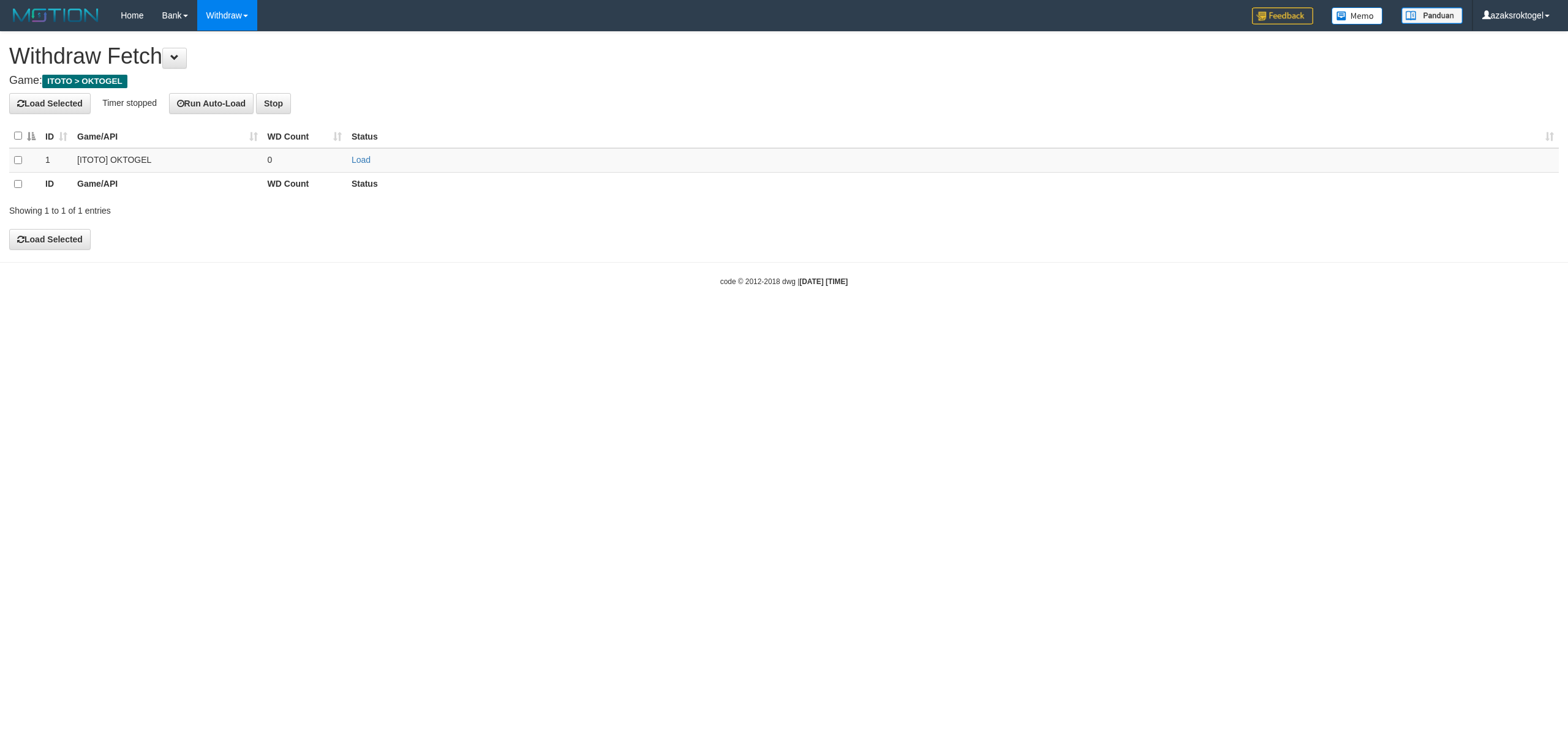 scroll, scrollTop: 0, scrollLeft: 0, axis: both 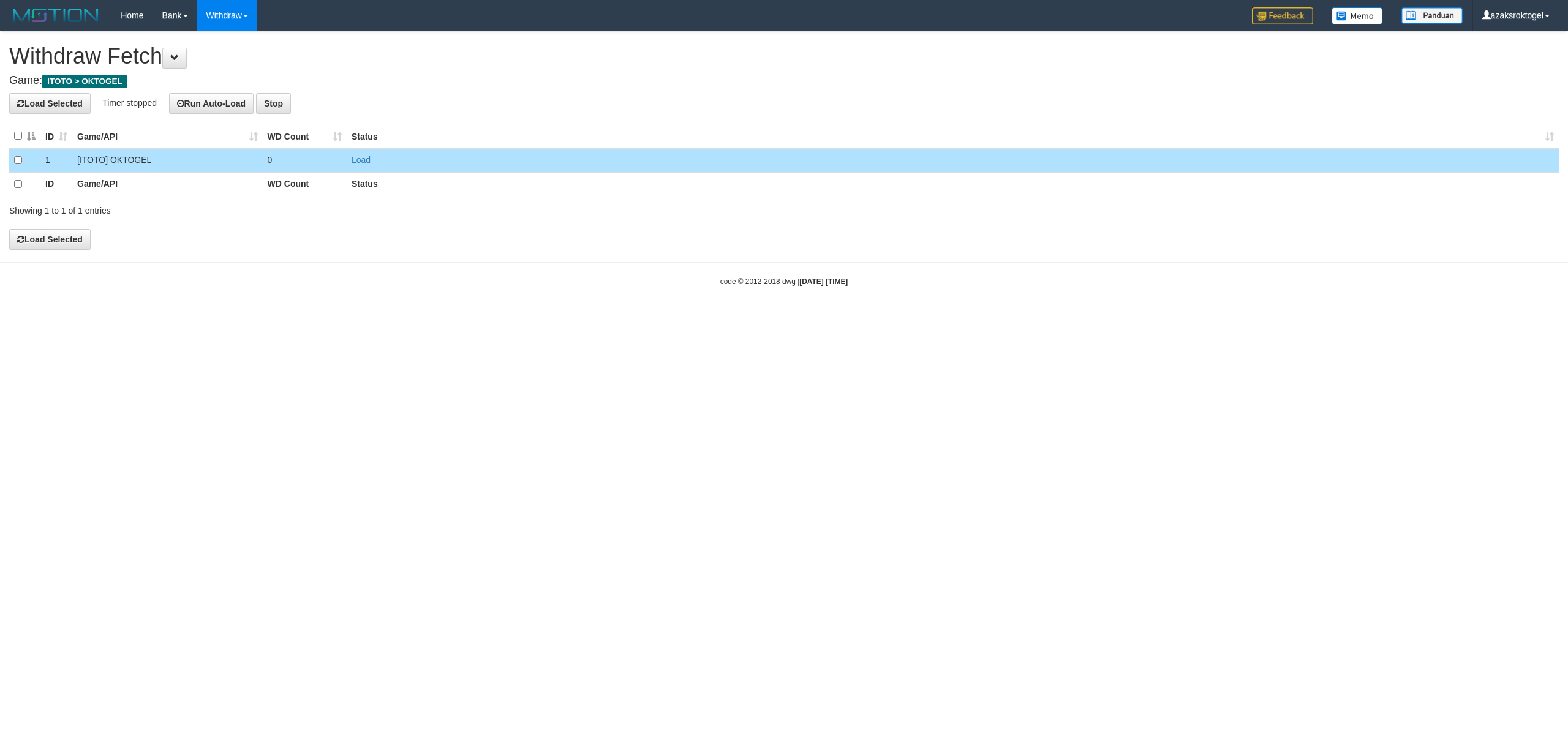 click on "Load" at bounding box center (952, 160) 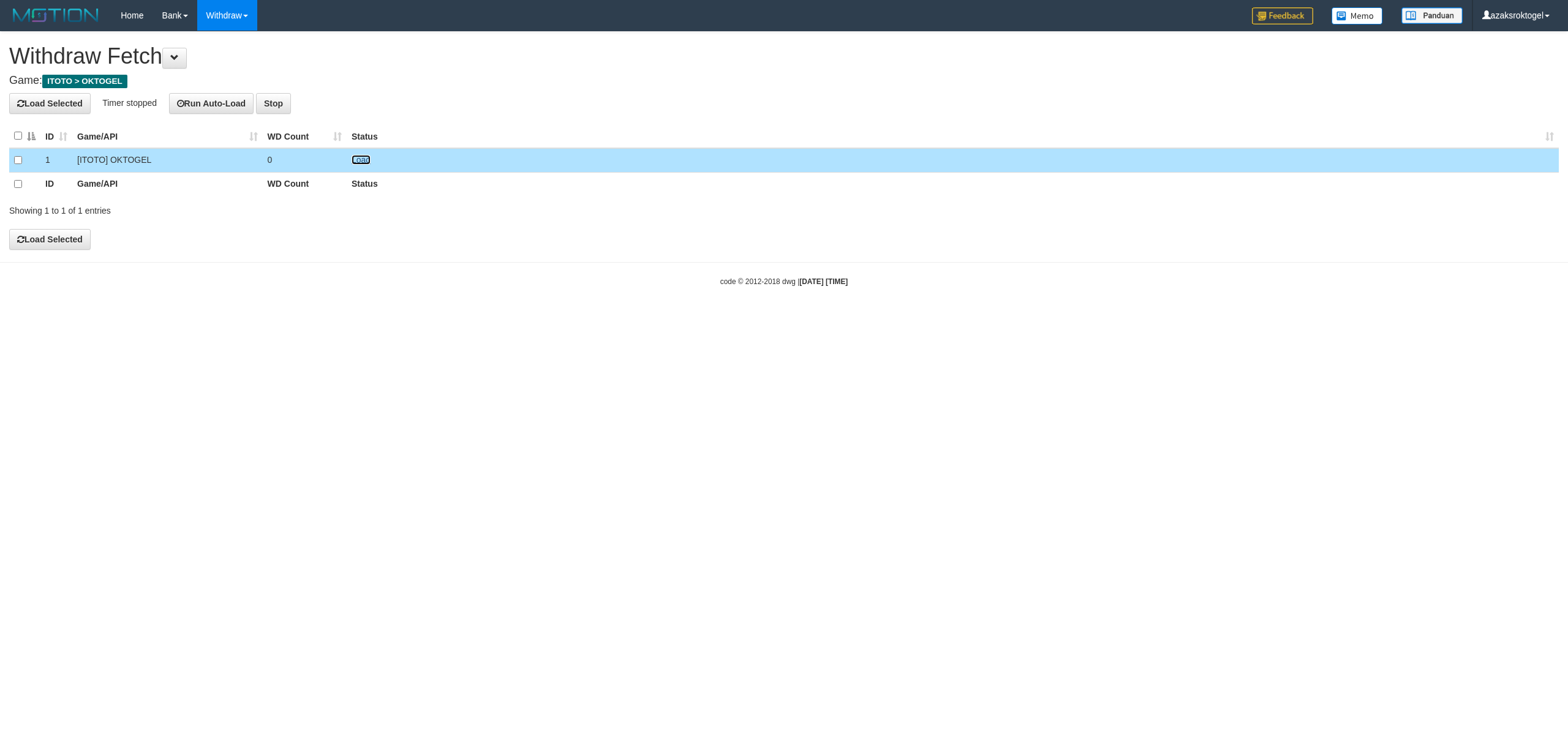 click on "Load" at bounding box center [361, 160] 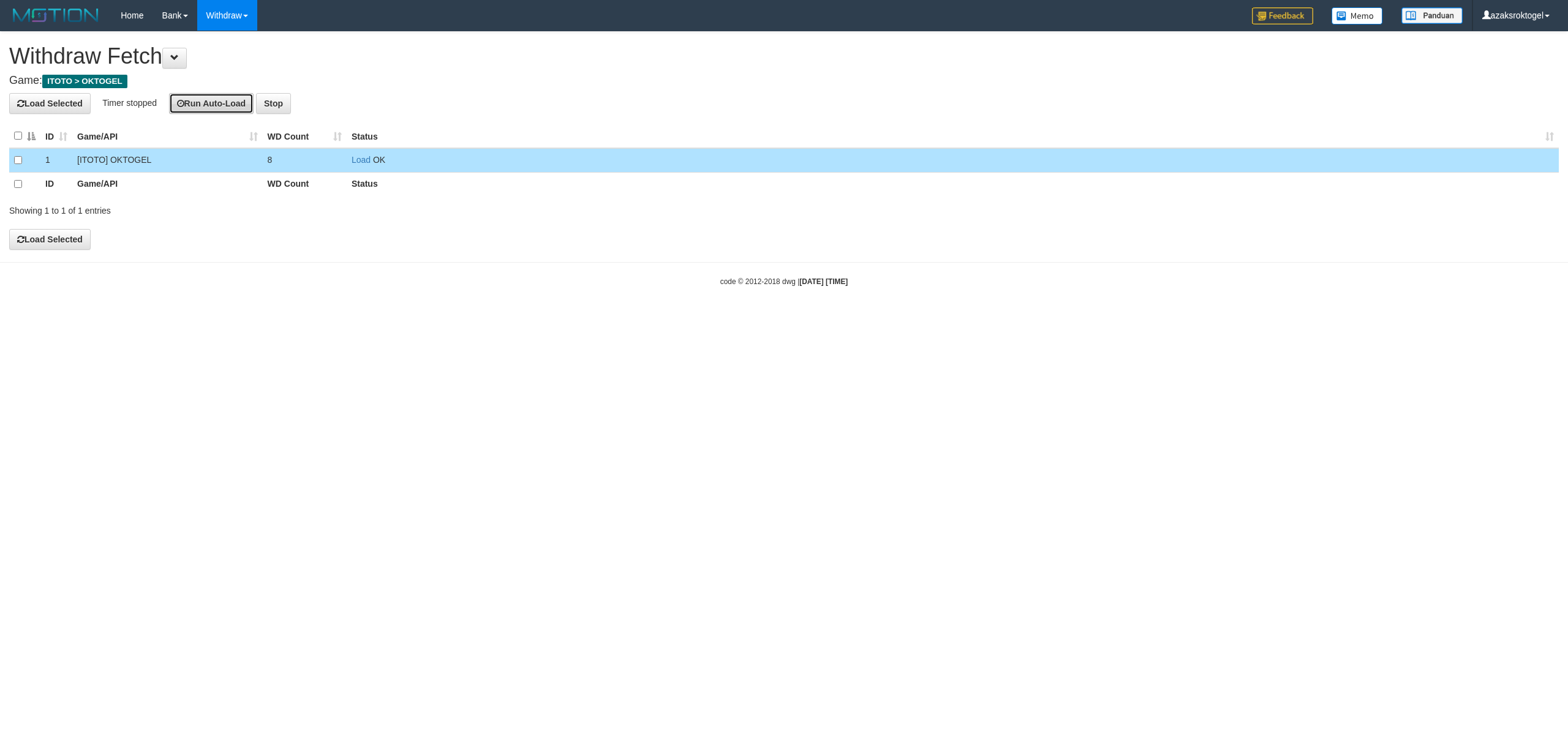 click on "Run Auto-Load" at bounding box center [211, 103] 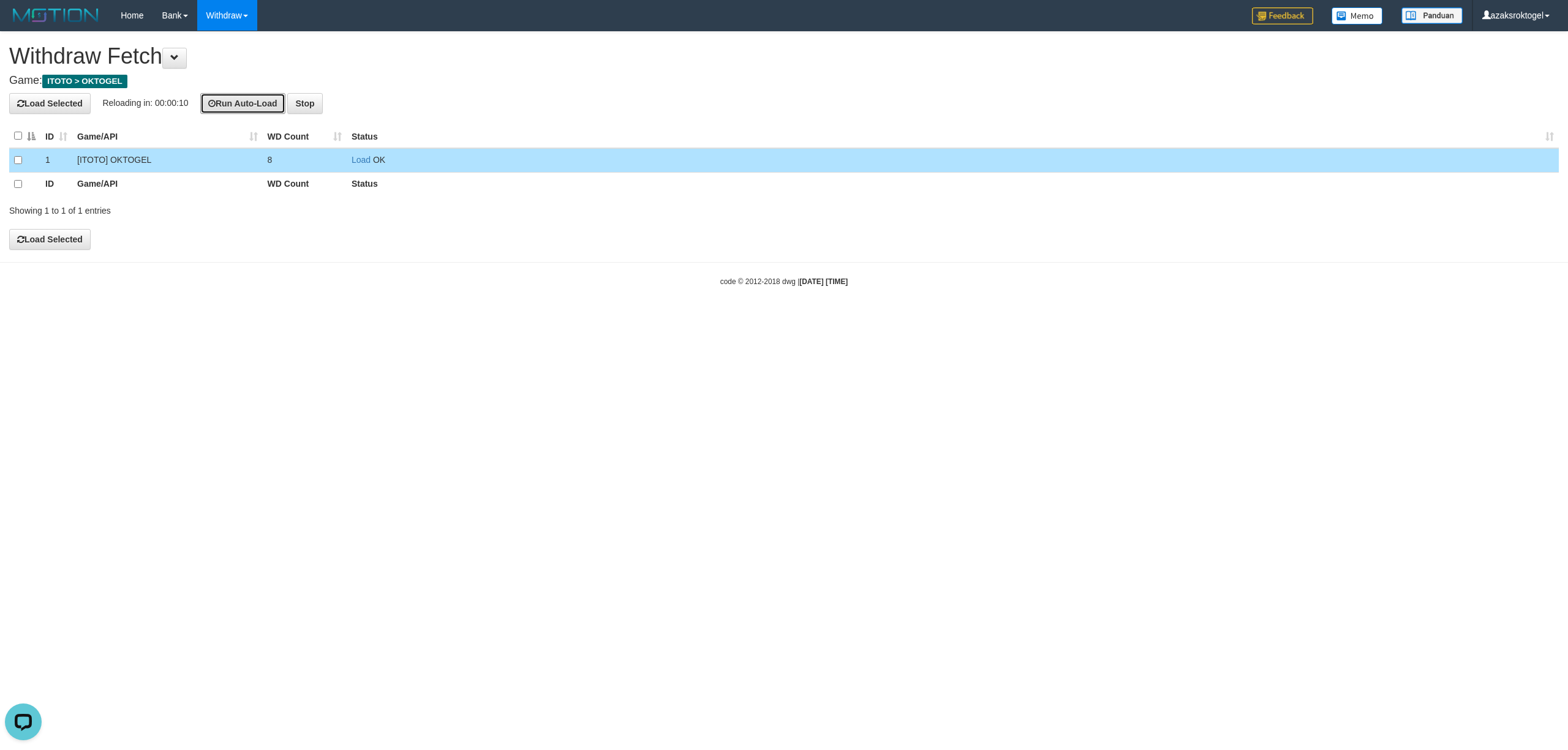 scroll, scrollTop: 0, scrollLeft: 0, axis: both 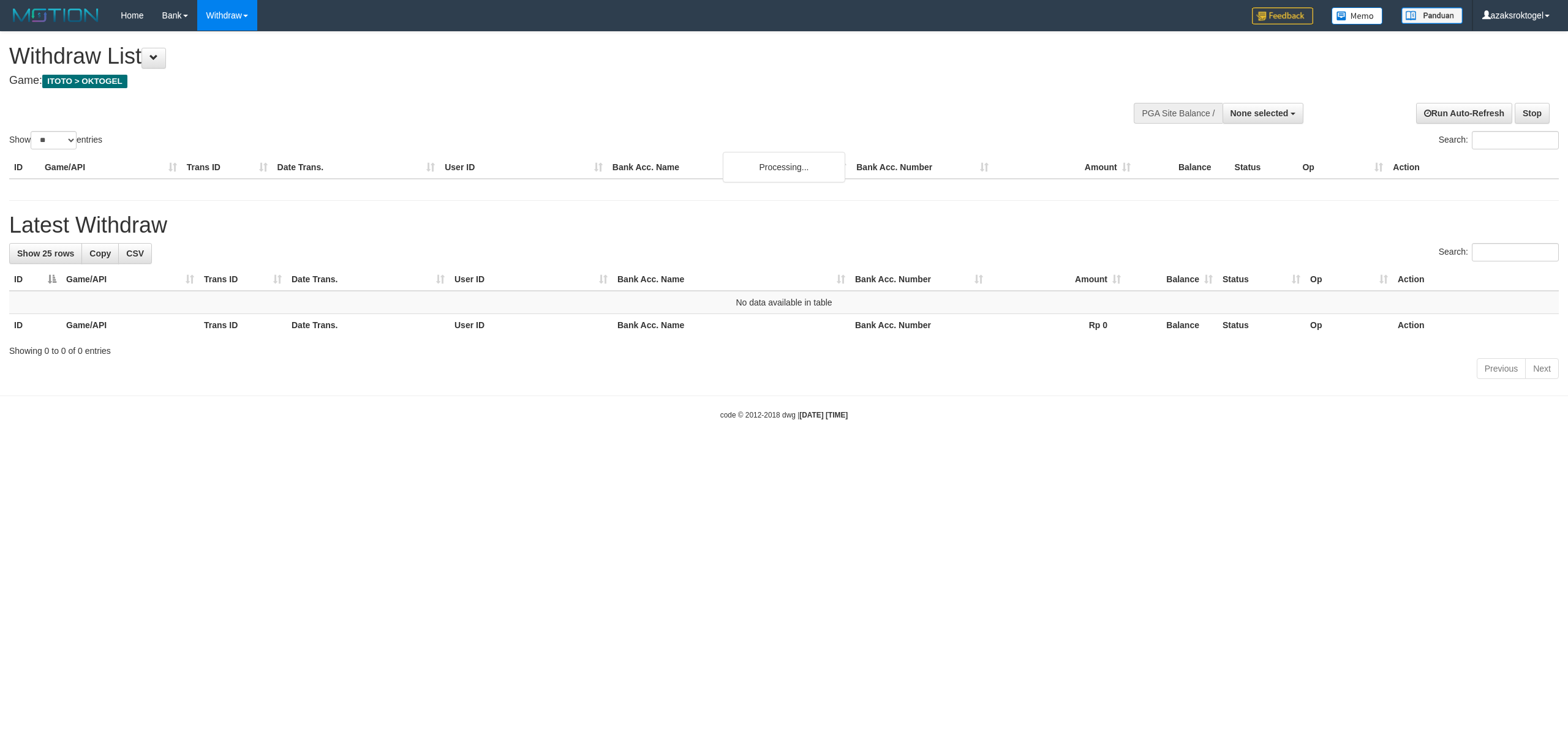 select 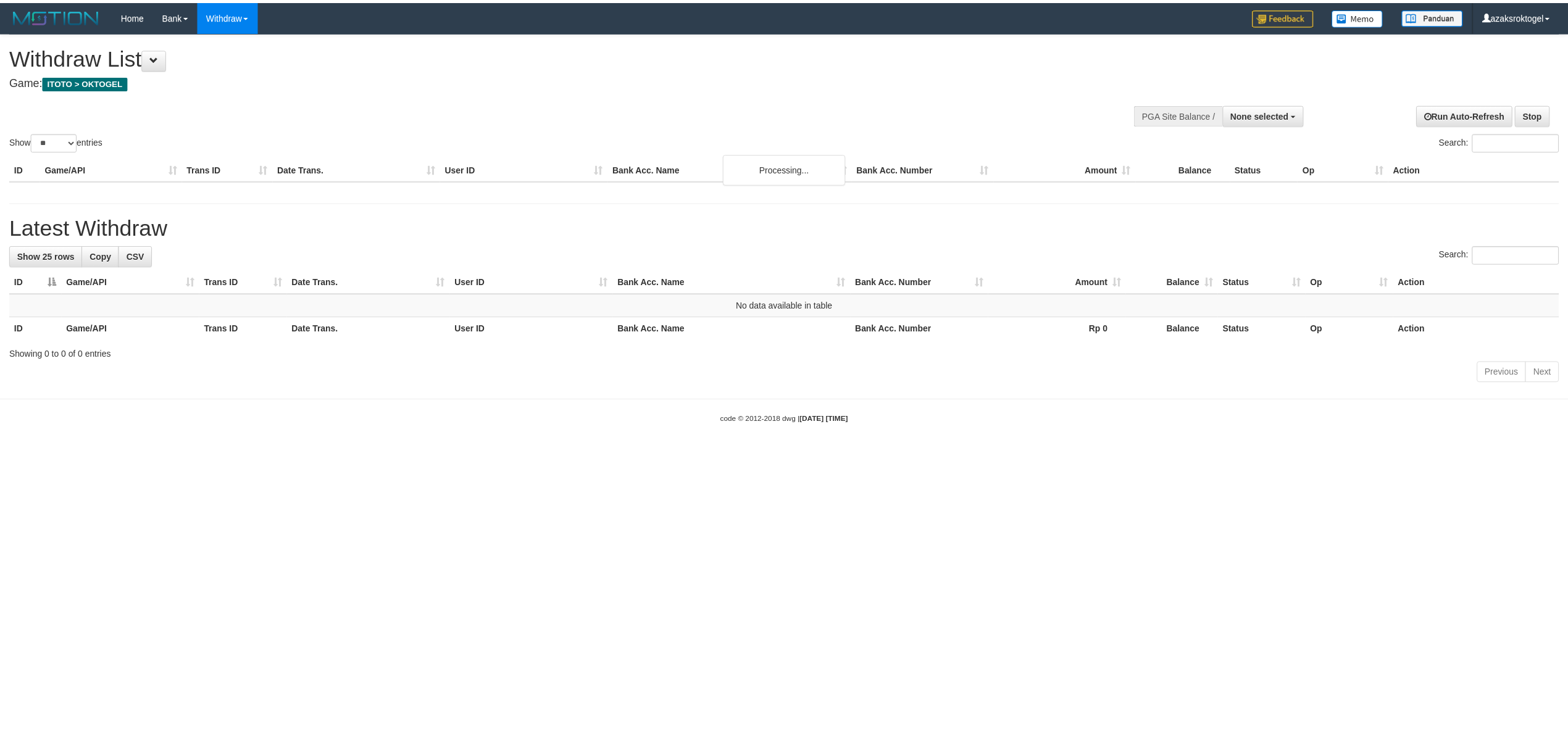scroll, scrollTop: 0, scrollLeft: 0, axis: both 